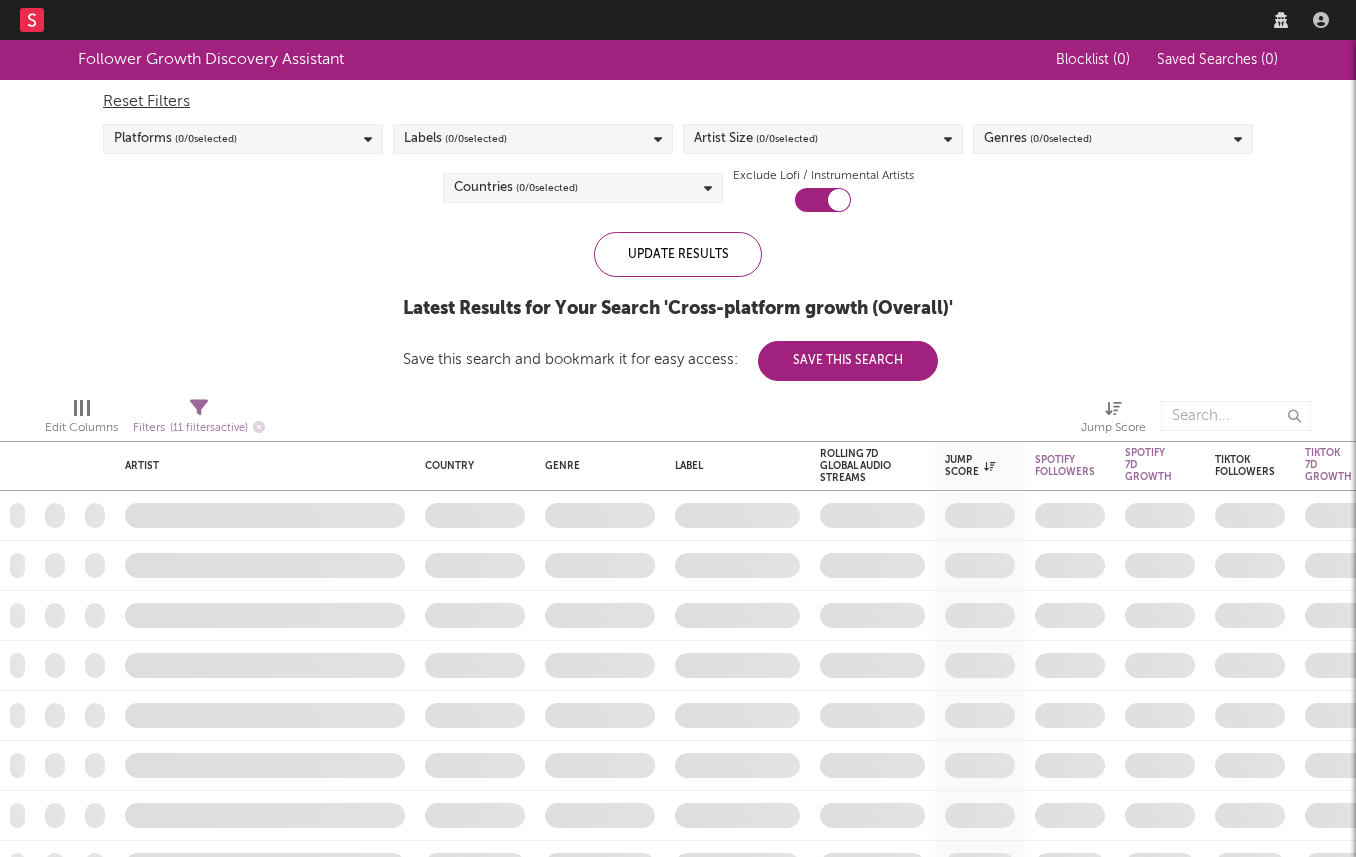 scroll, scrollTop: 0, scrollLeft: 0, axis: both 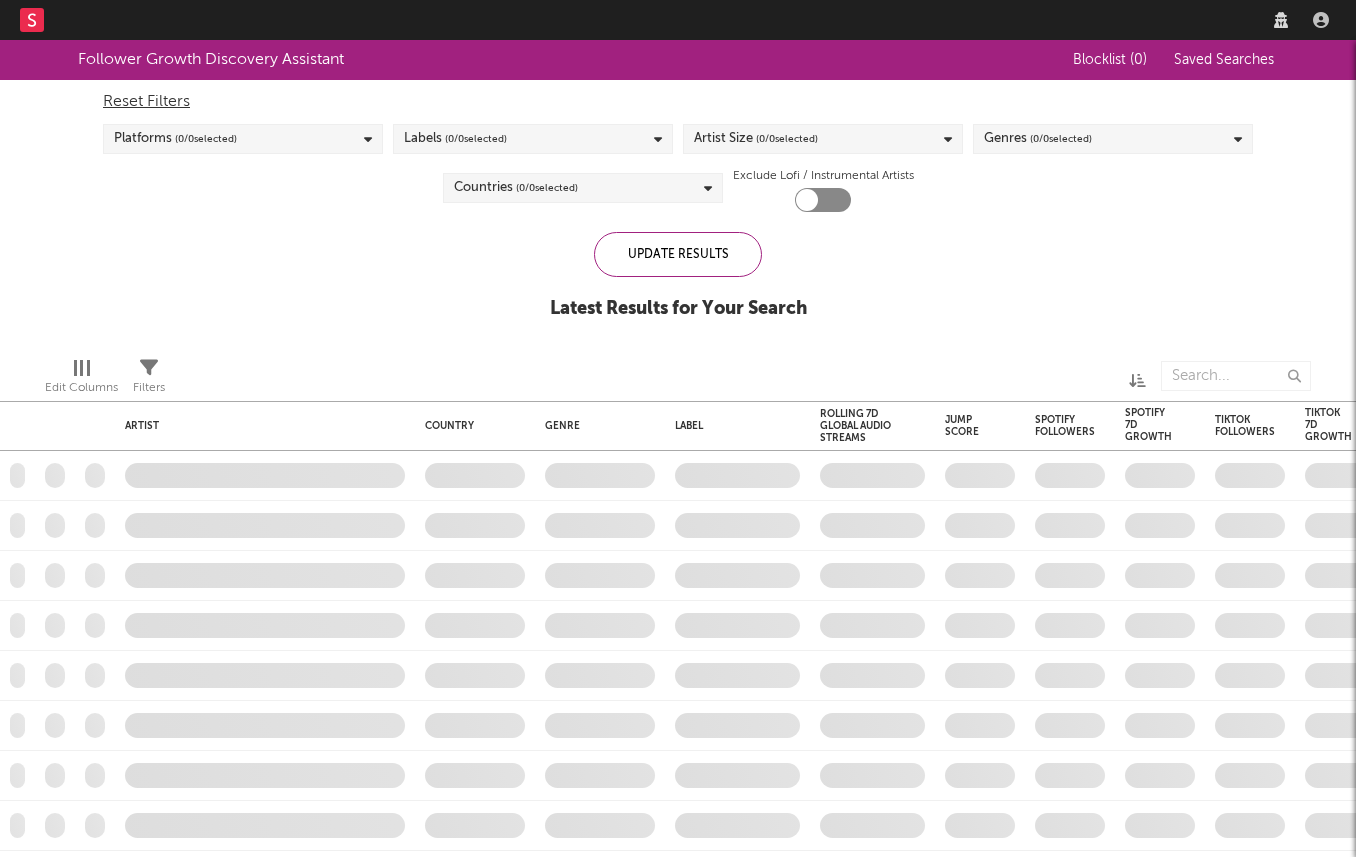 checkbox on "true" 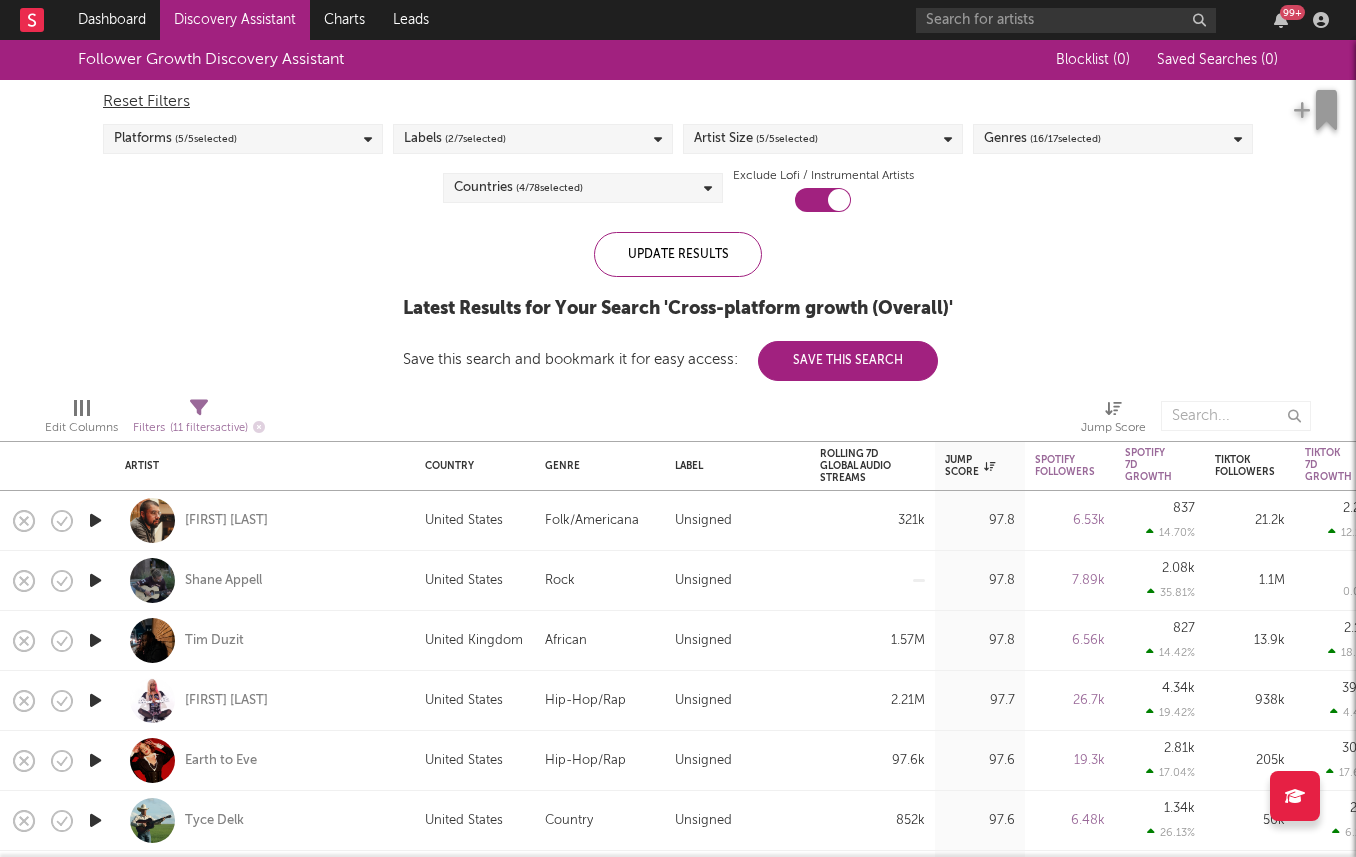 click on "Platforms ( 5 / 5  selected)" at bounding box center [243, 139] 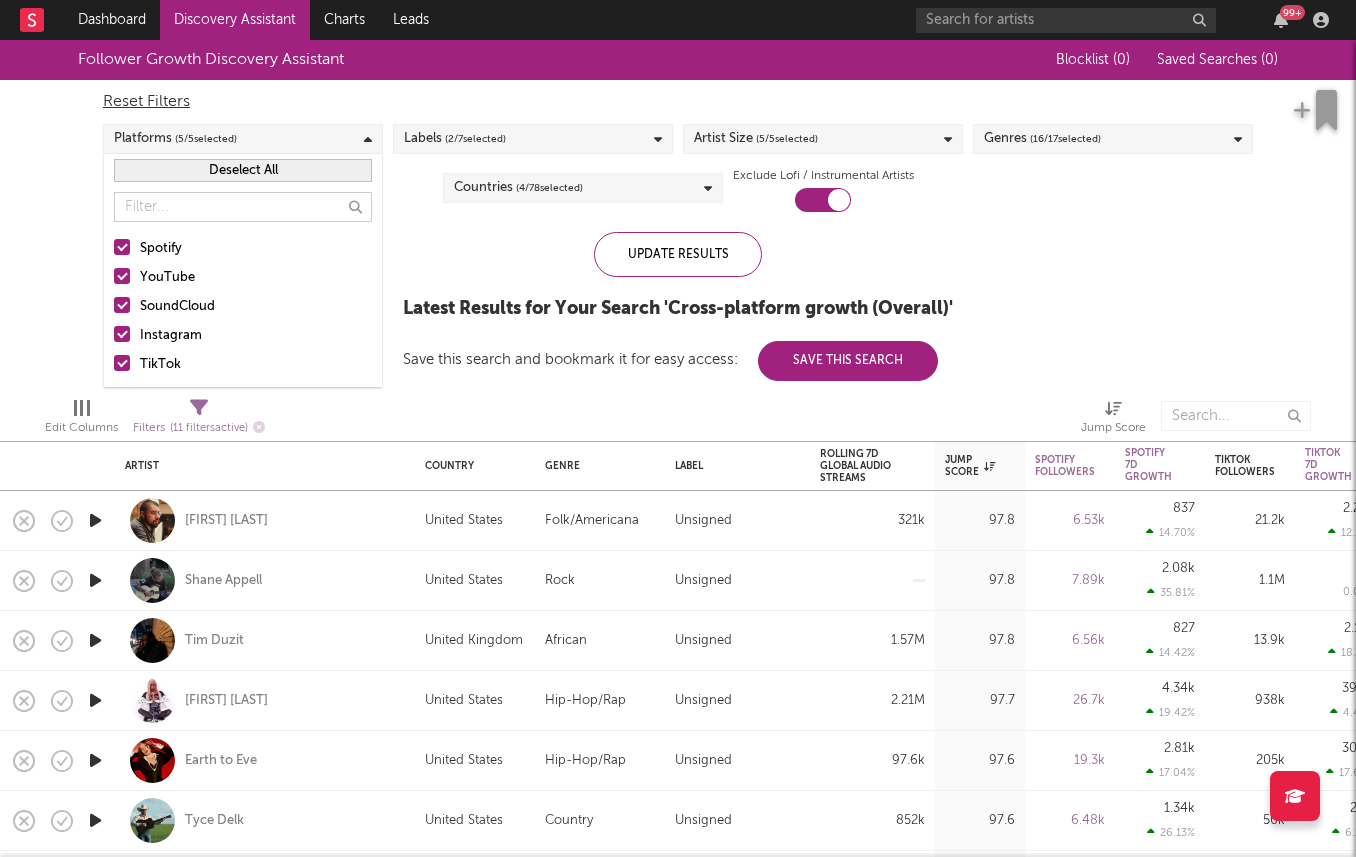 click on "Reset Filters Platforms ( 5 / 5  selected) Labels ( 2 / 7  selected) Artist Size ( 5 / 5  selected) Genres ( 16 / 17  selected) Countries ( 4 / 78  selected) Exclude Lofi / Instrumental Artists" at bounding box center (678, 146) 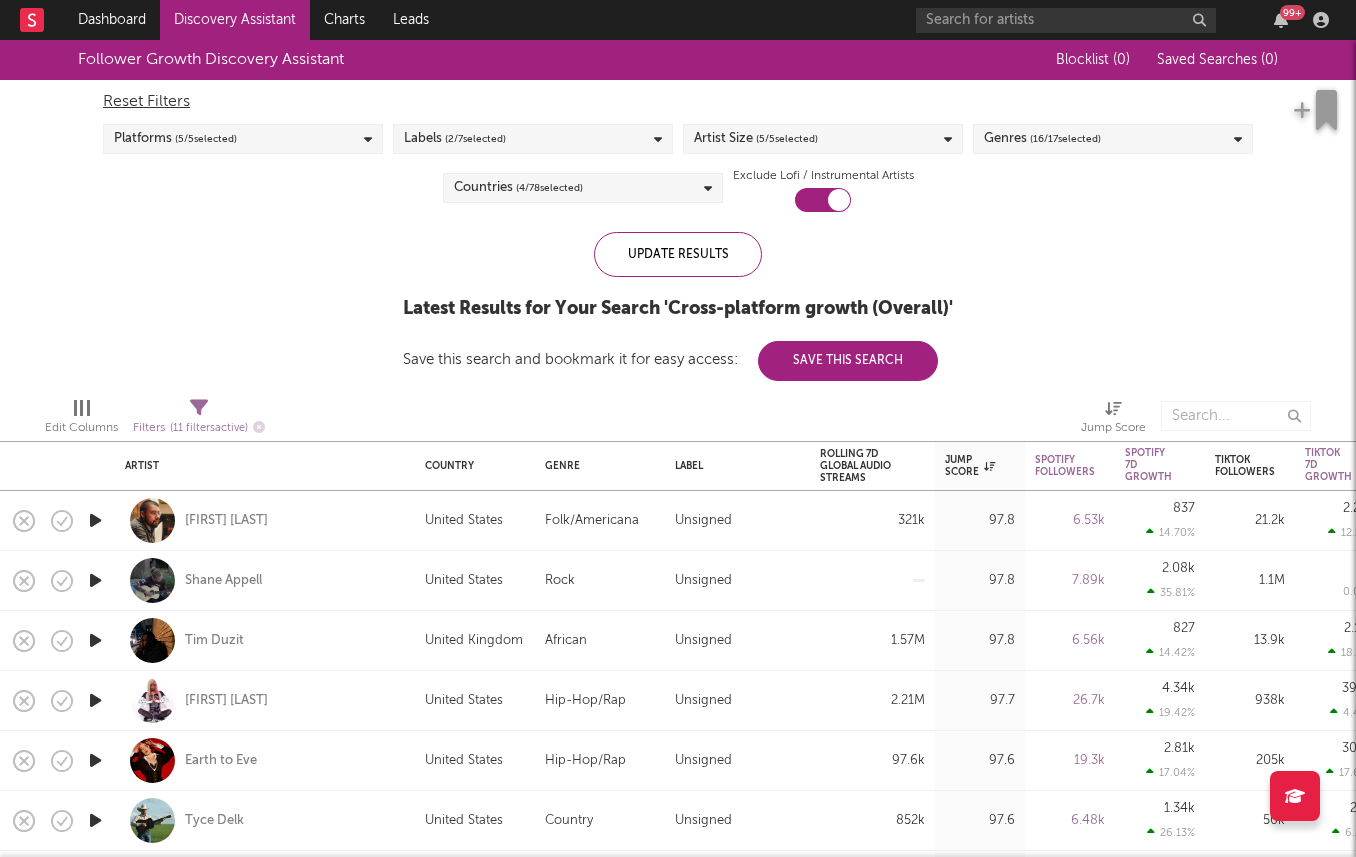 click on "Labels ( 2 / 7  selected)" at bounding box center (455, 139) 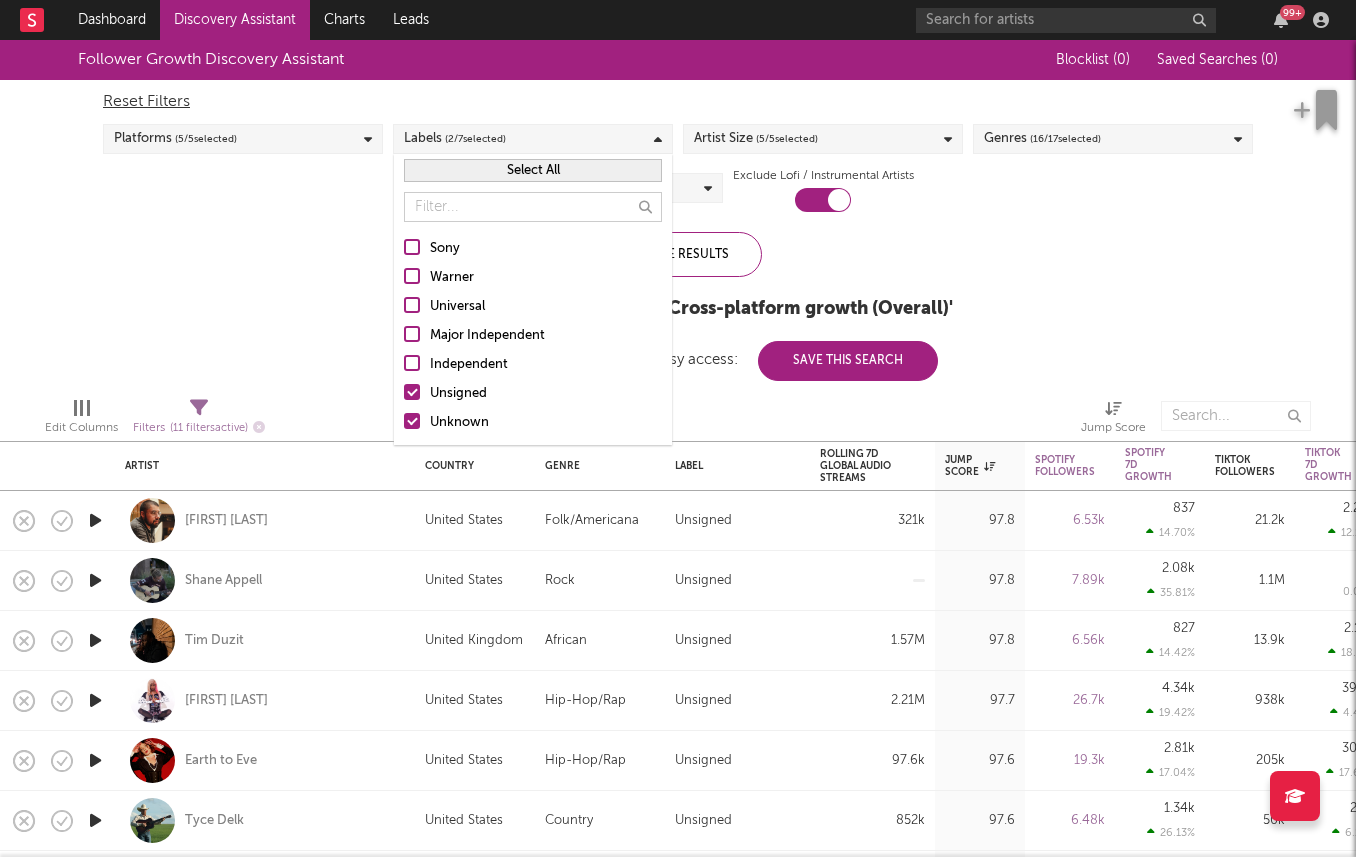 click on "Reset Filters Platforms ( 5 / 5  selected) Labels ( 2 / 7  selected) Artist Size ( 5 / 5  selected) Genres ( 16 / 17  selected) Countries ( 4 / 78  selected) Exclude Lofi / Instrumental Artists" at bounding box center [678, 146] 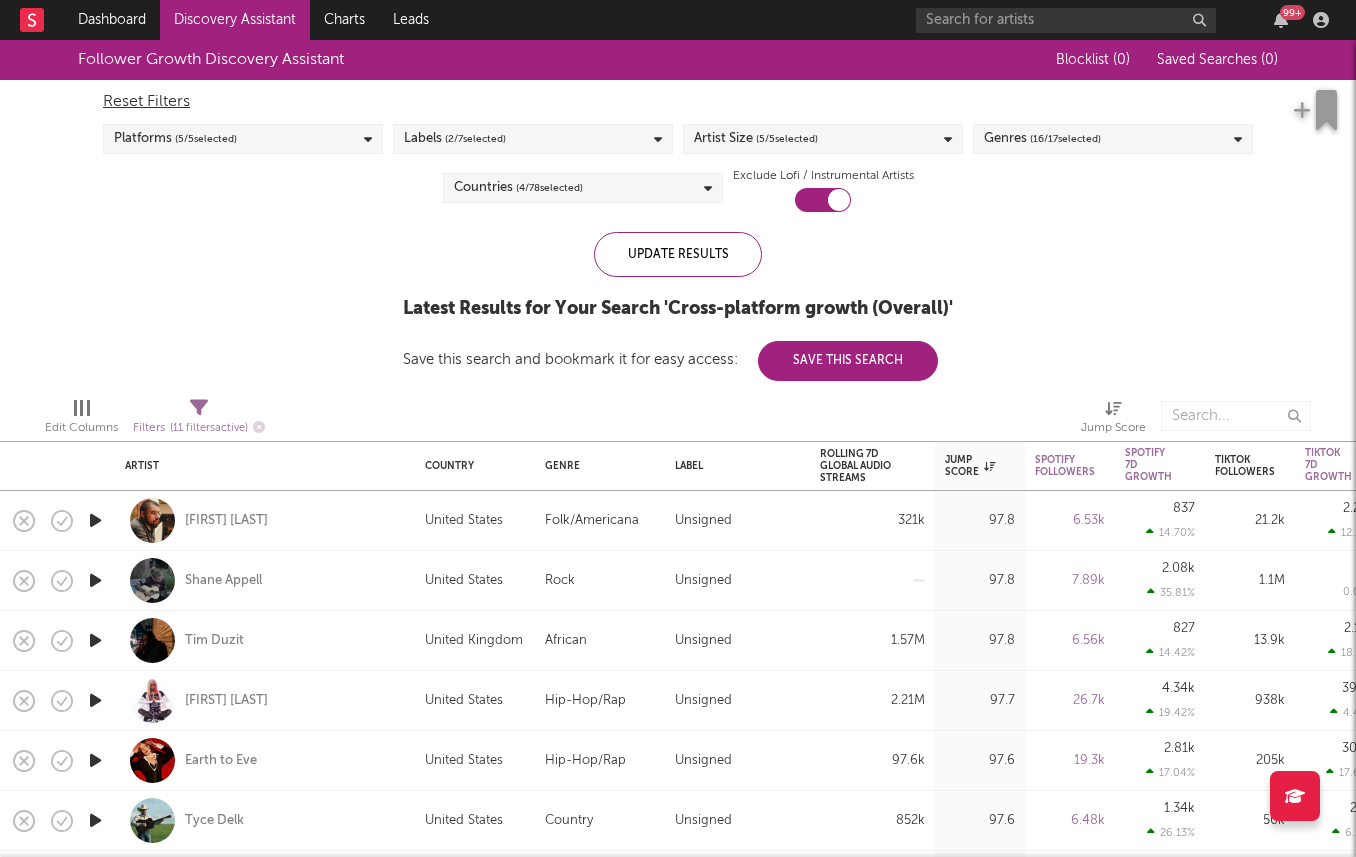 click on "Follower Growth Discovery Assistant Blocklist   ( 0 ) Saved Searches   ( 0 ) Reset Filters Platforms ( 5 / 5  selected) Labels ( 2 / 7  selected) Artist Size ( 5 / 5  selected) Genres ( 16 / 17  selected) Countries ( 4 / 78  selected) Exclude Lofi / Instrumental Artists Update Results Latest Results for Your Search ' Cross-platform growth (Overall) ' Save this search and bookmark it for easy access: Save This Search" at bounding box center (678, 210) 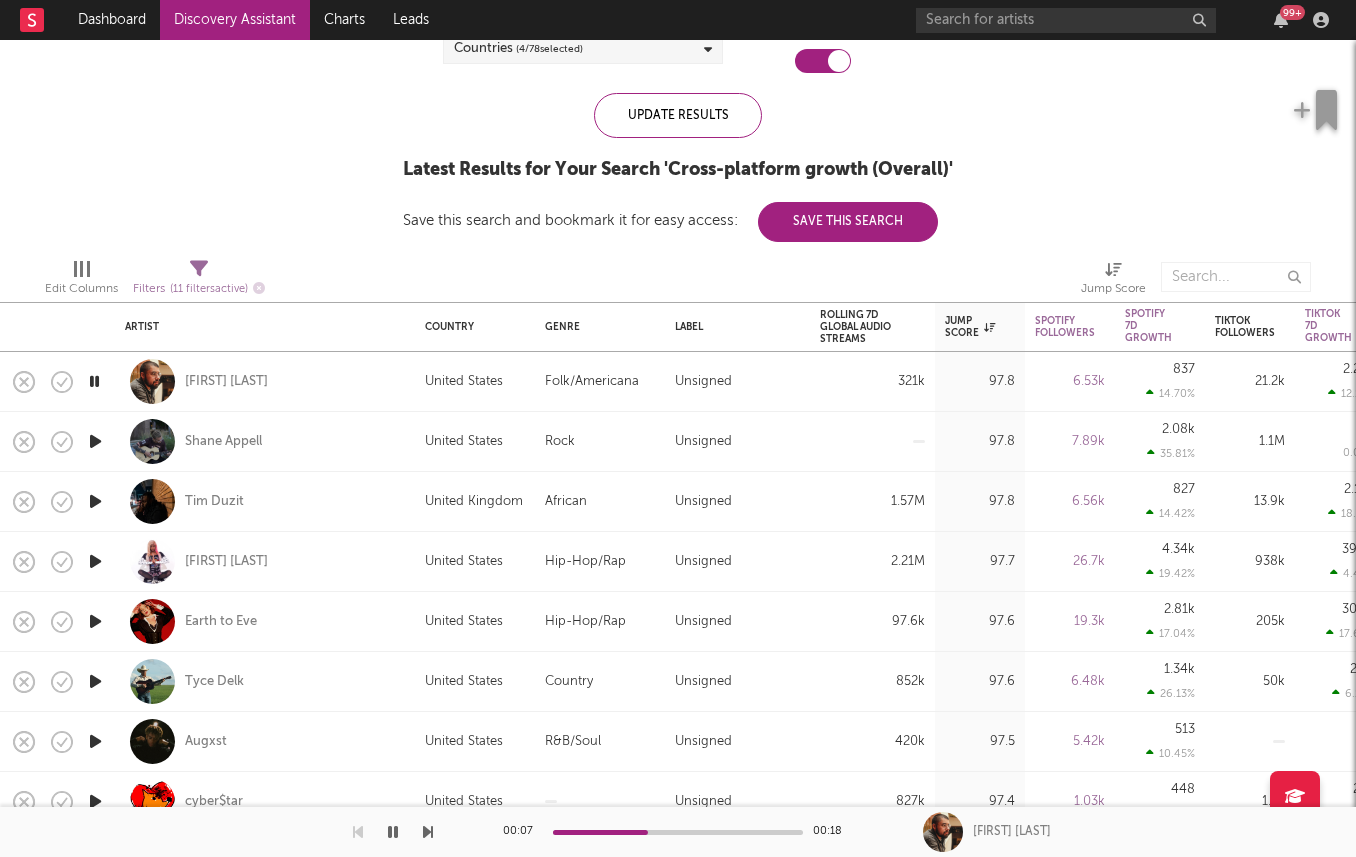 click at bounding box center (95, 441) 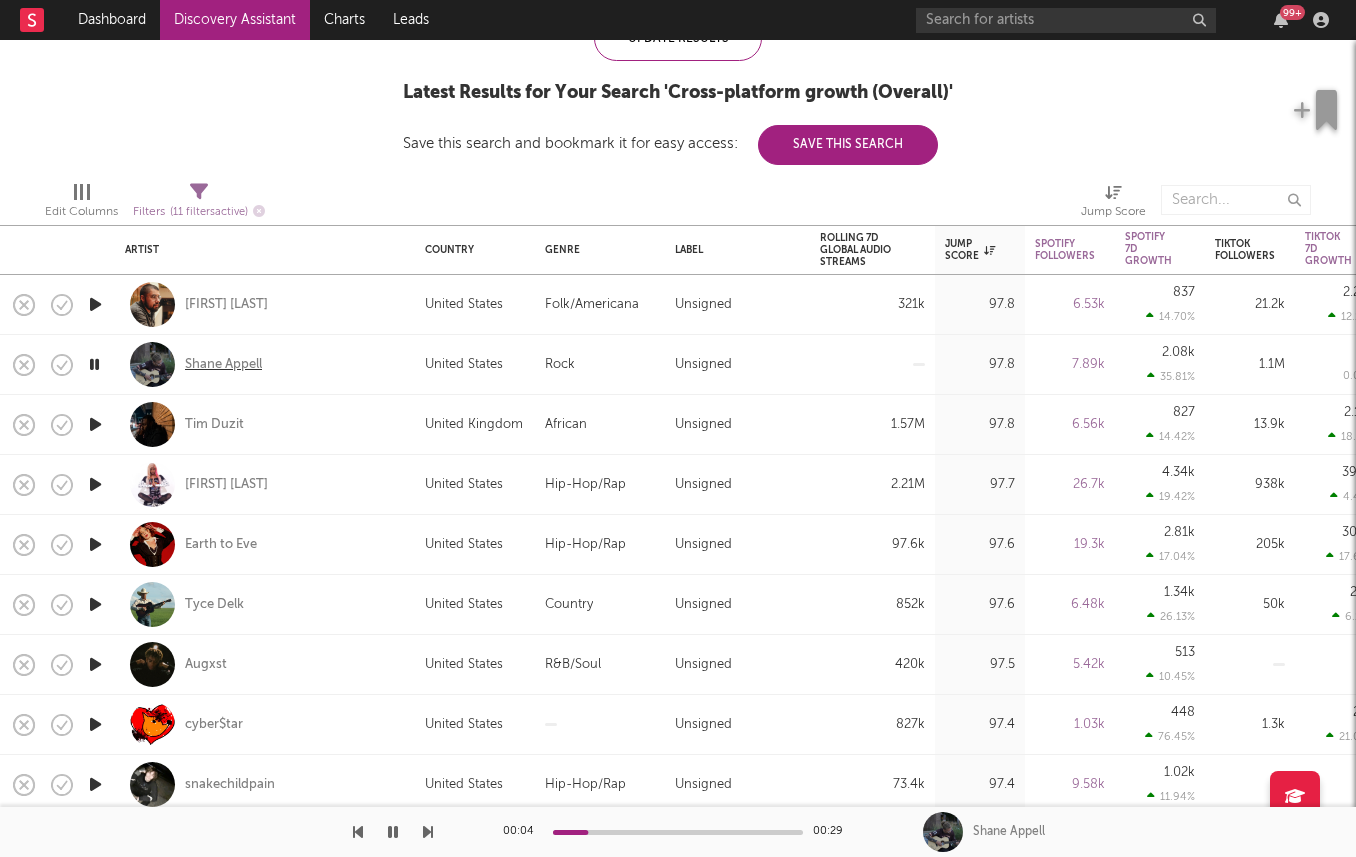 click on "Shane Appell" at bounding box center (223, 365) 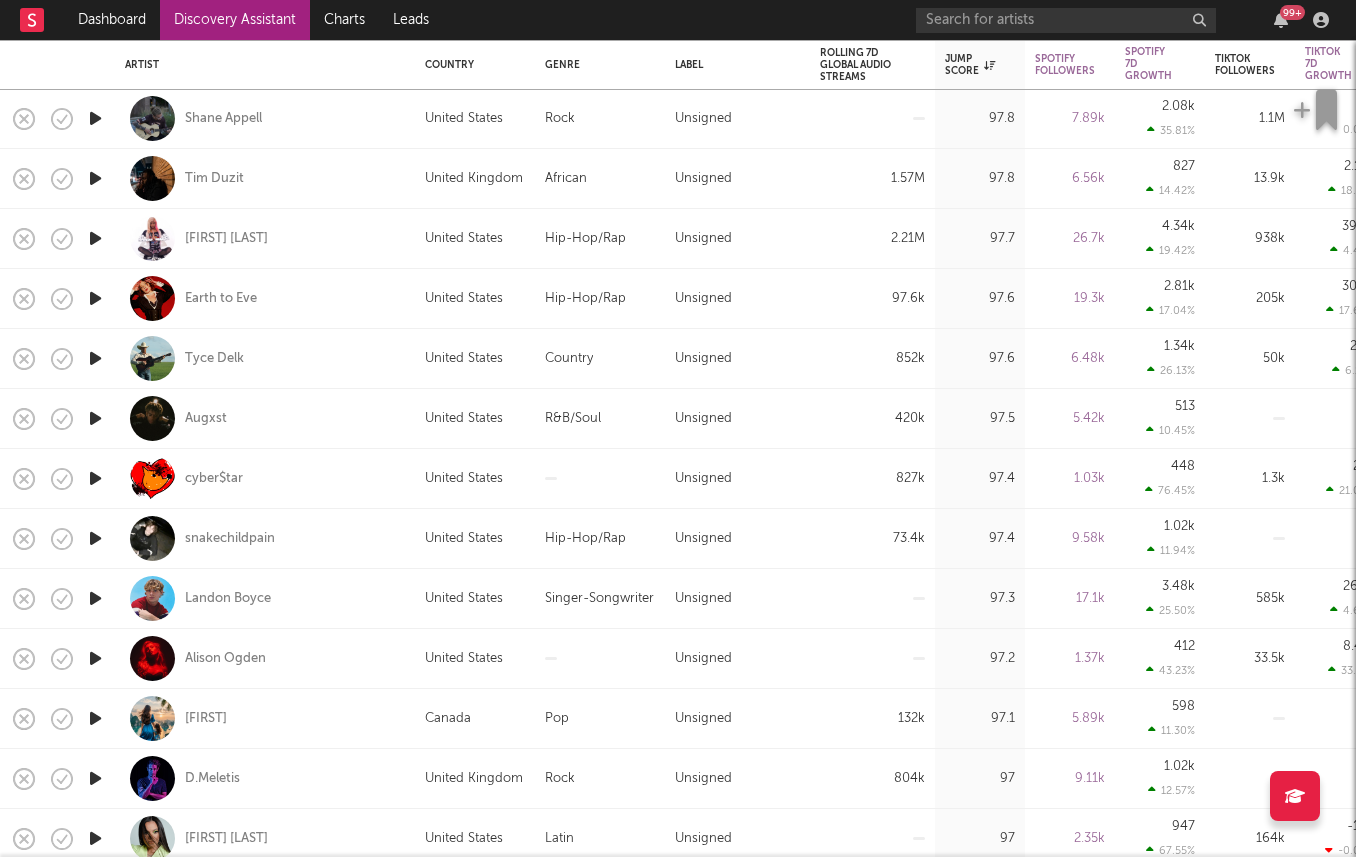 click at bounding box center (95, 598) 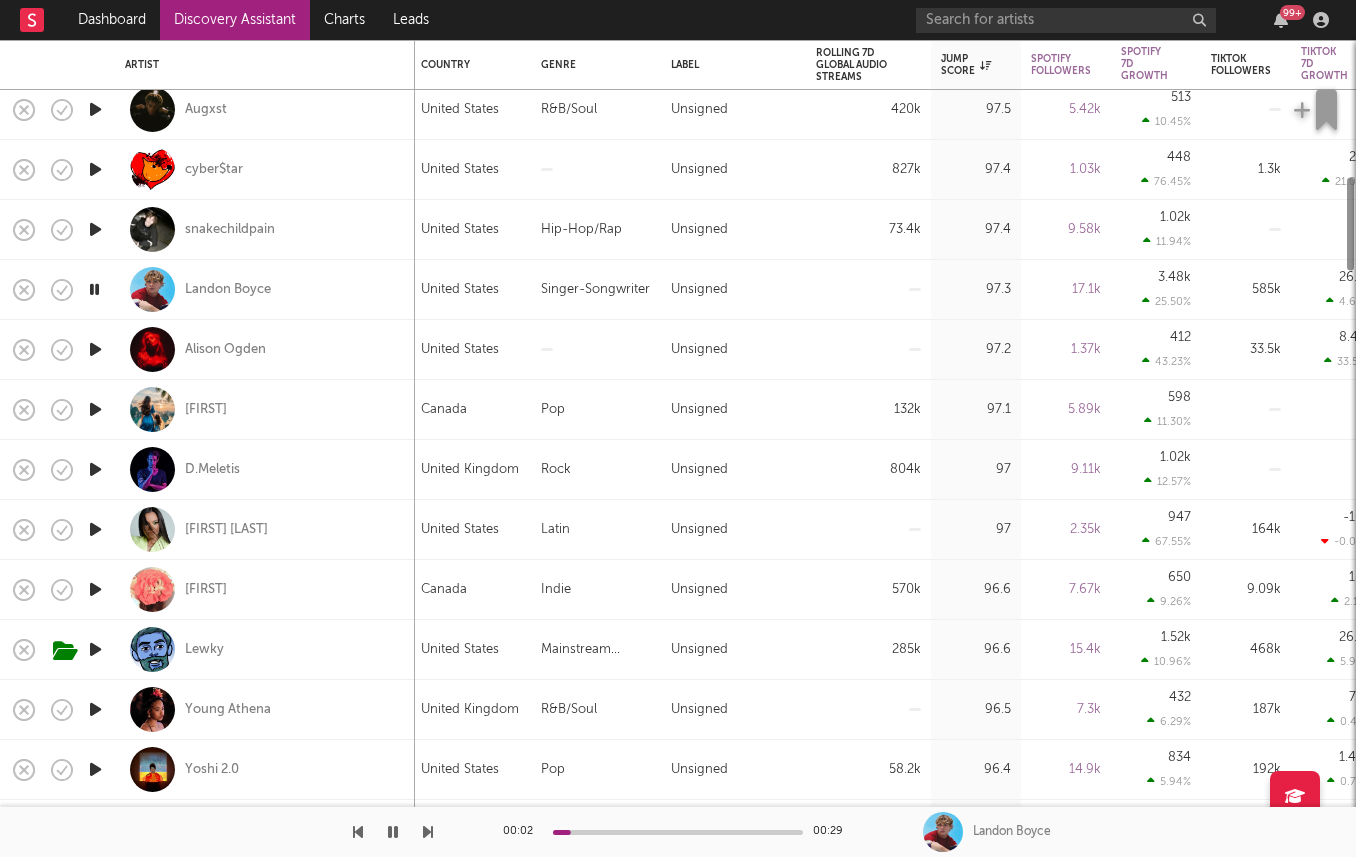 click at bounding box center [95, 649] 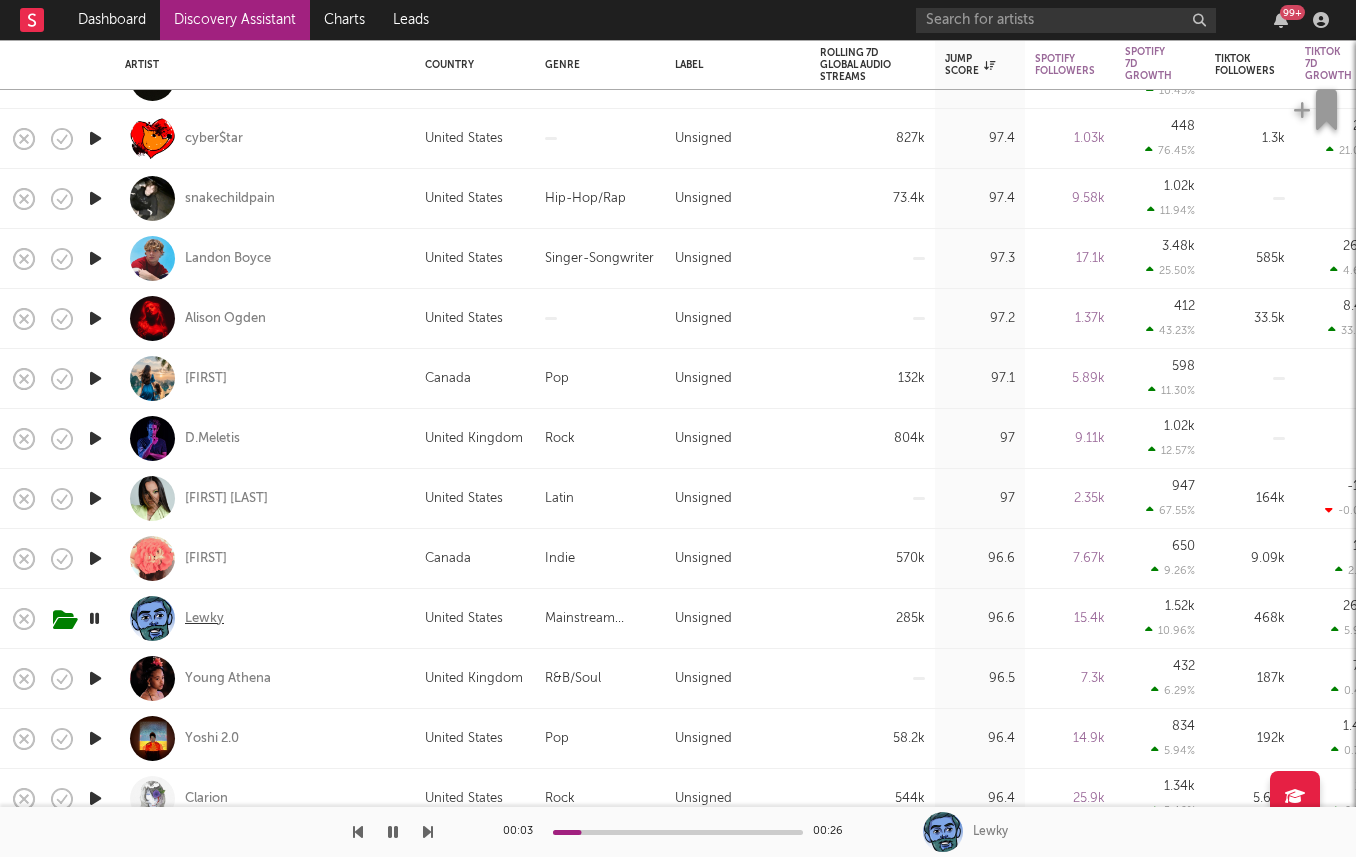 click on "Lewky" at bounding box center (204, 619) 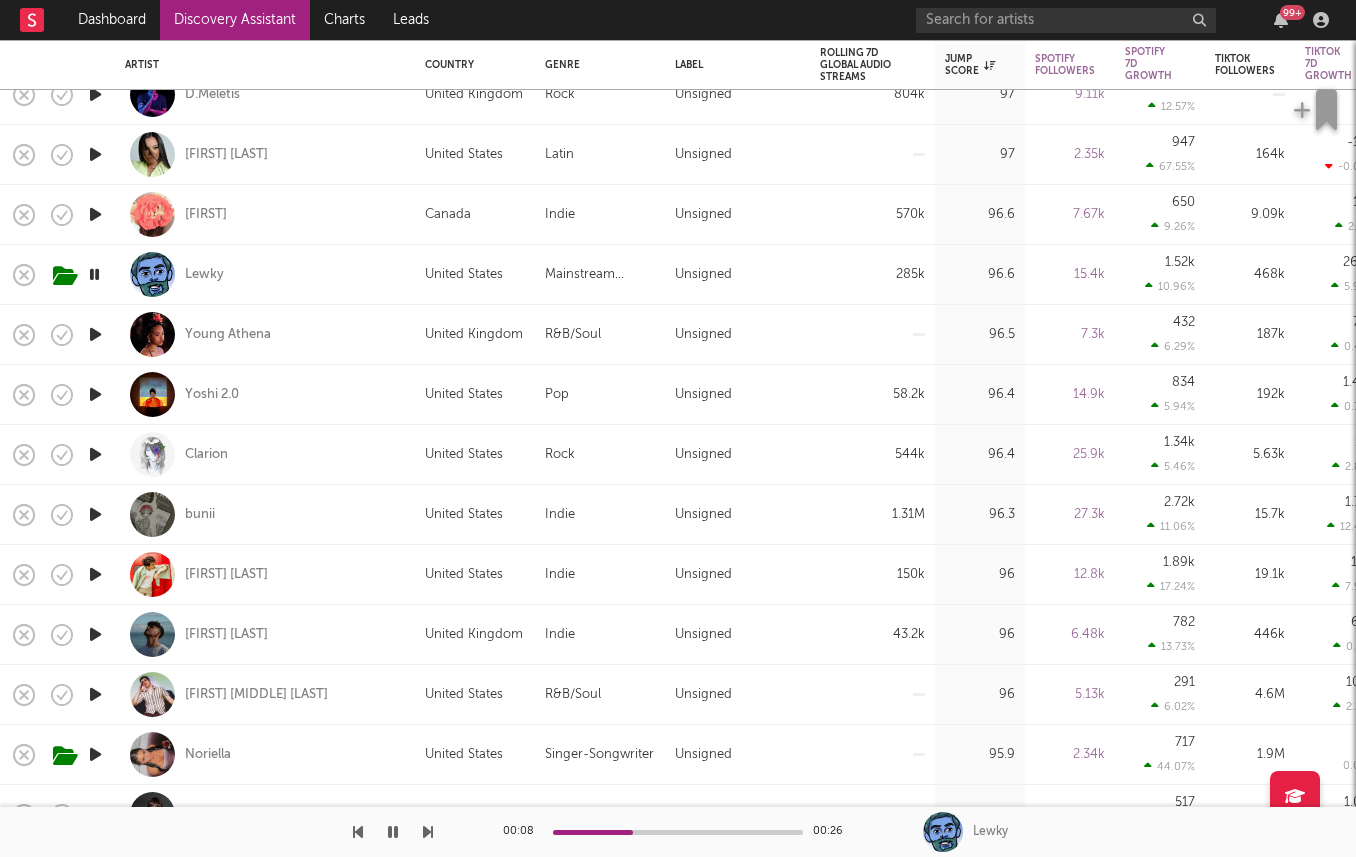 click at bounding box center (95, 574) 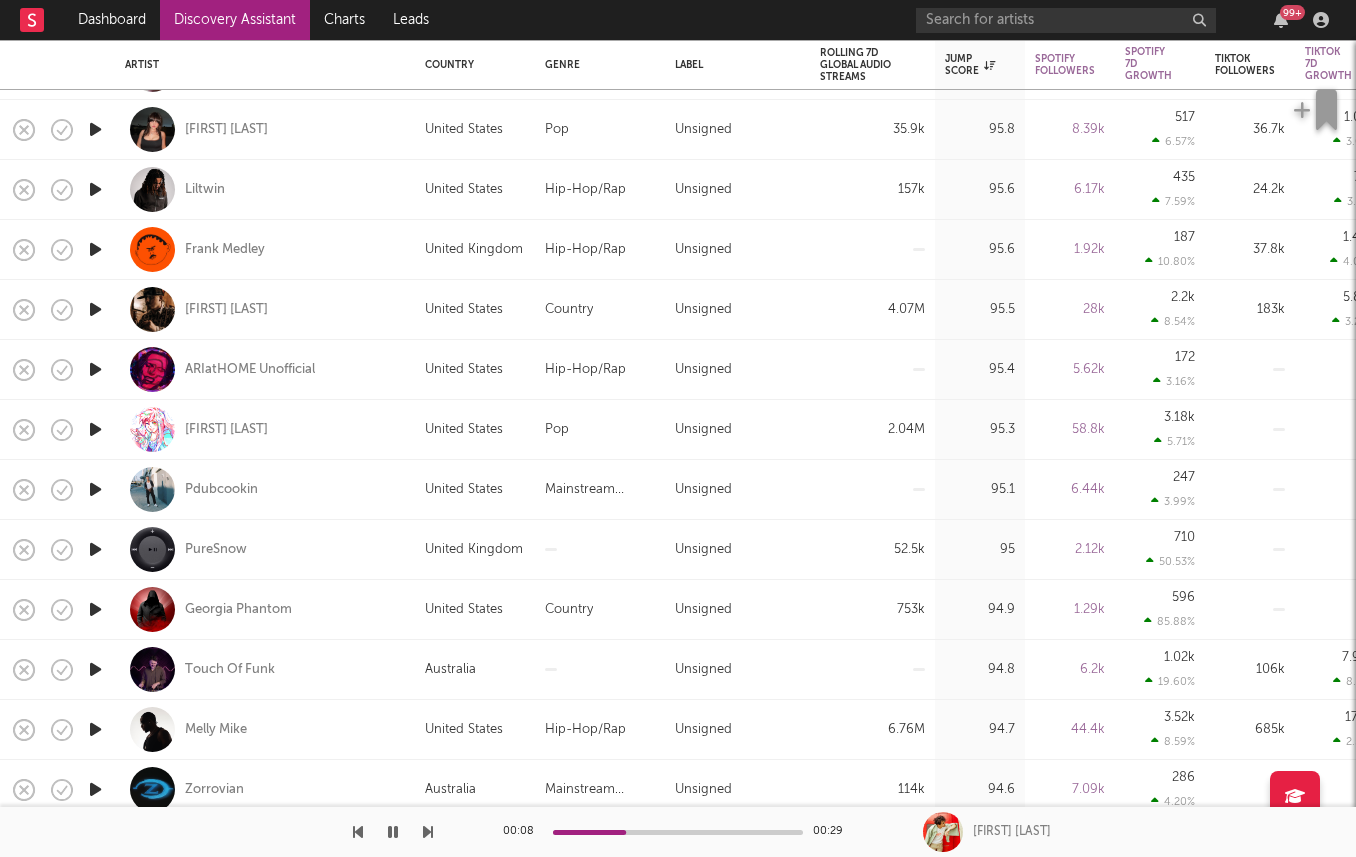 click at bounding box center (95, 549) 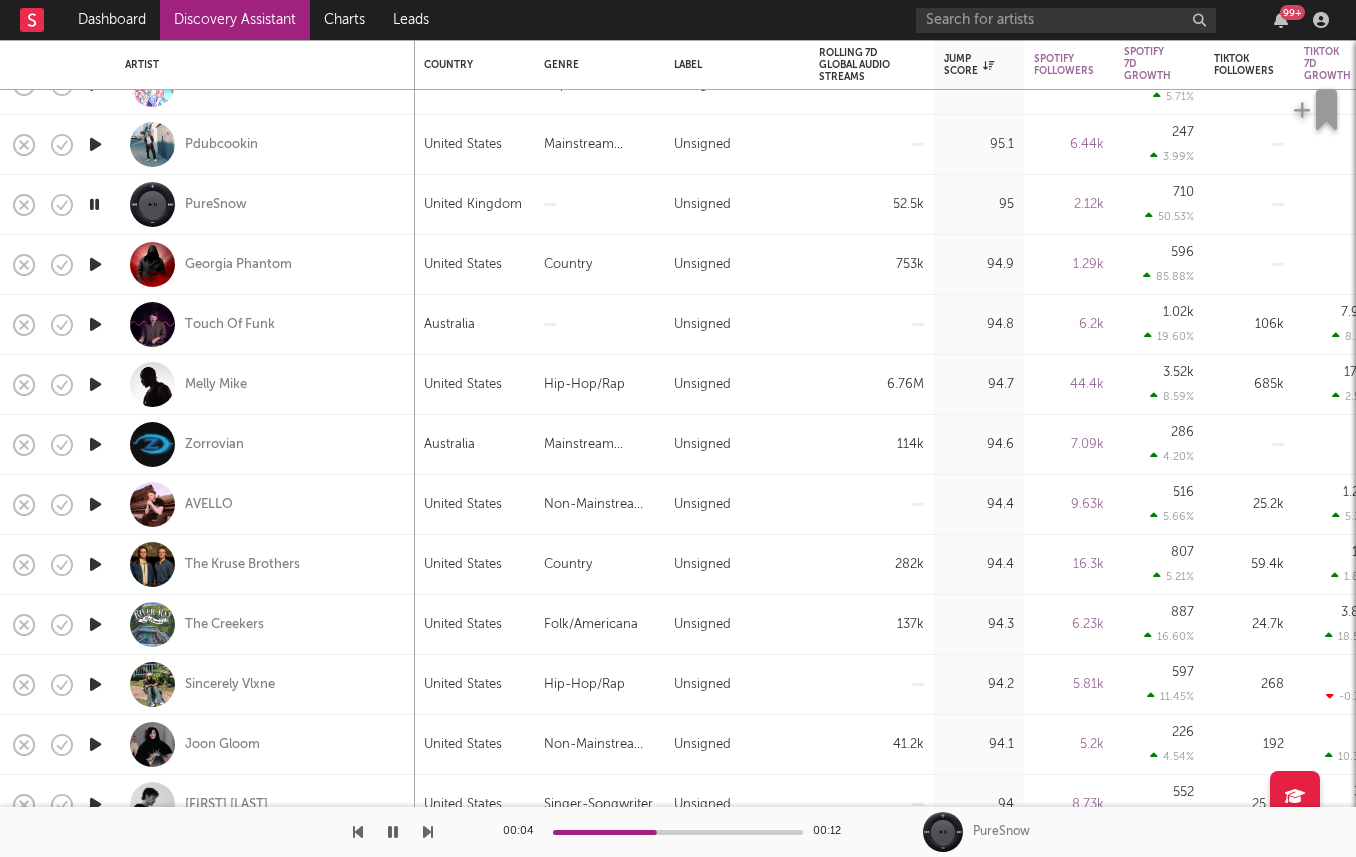 click at bounding box center [95, 564] 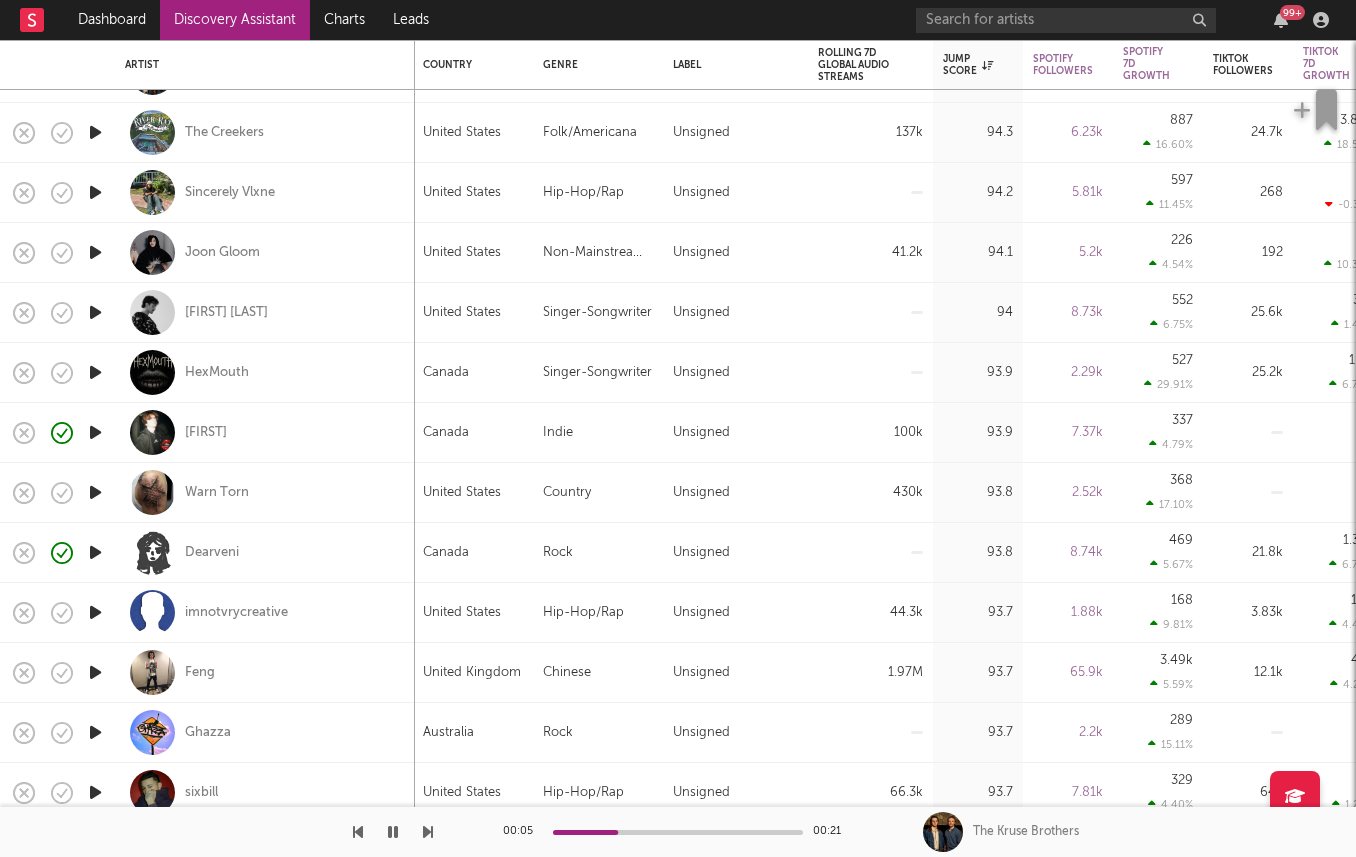 click at bounding box center [95, 552] 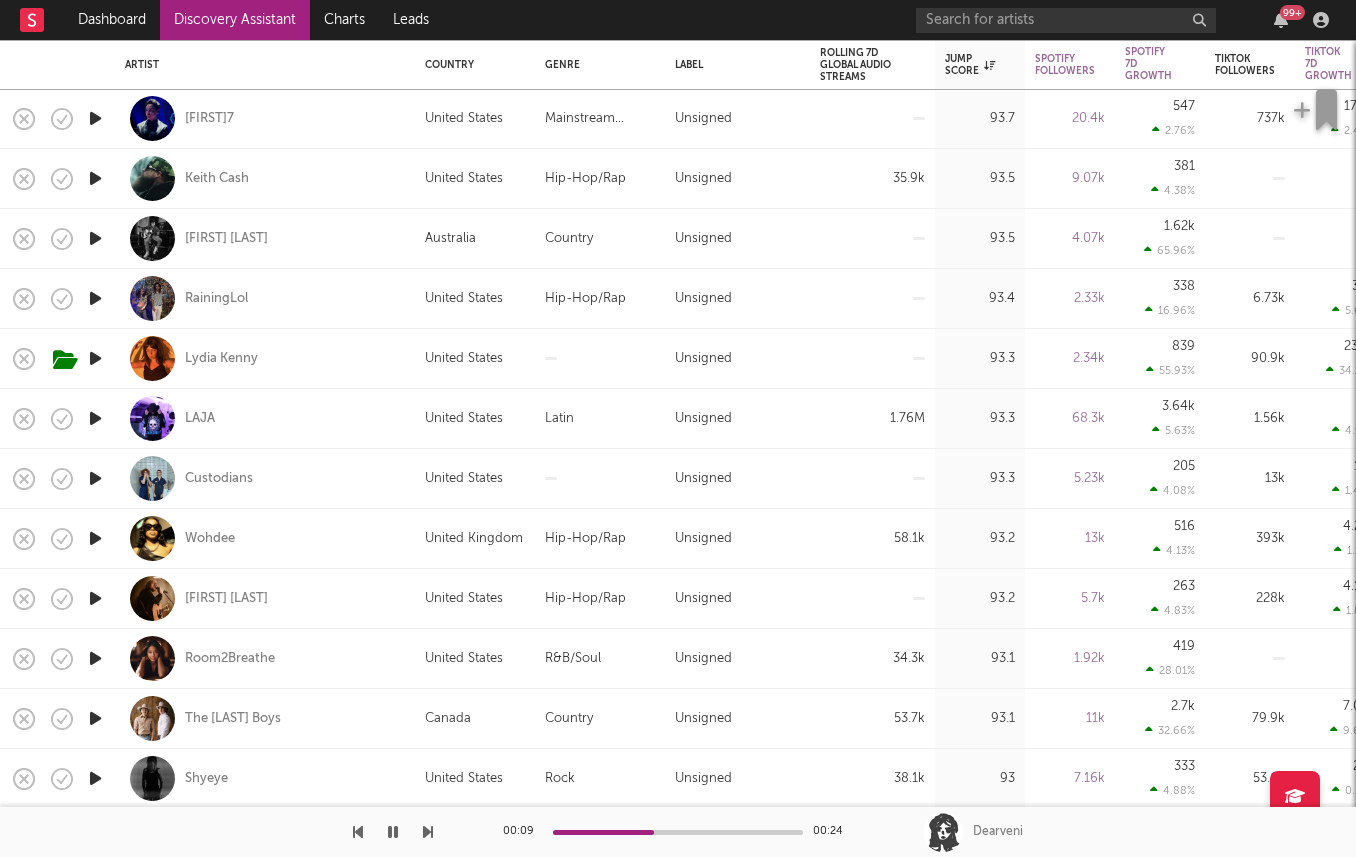 click at bounding box center [95, 478] 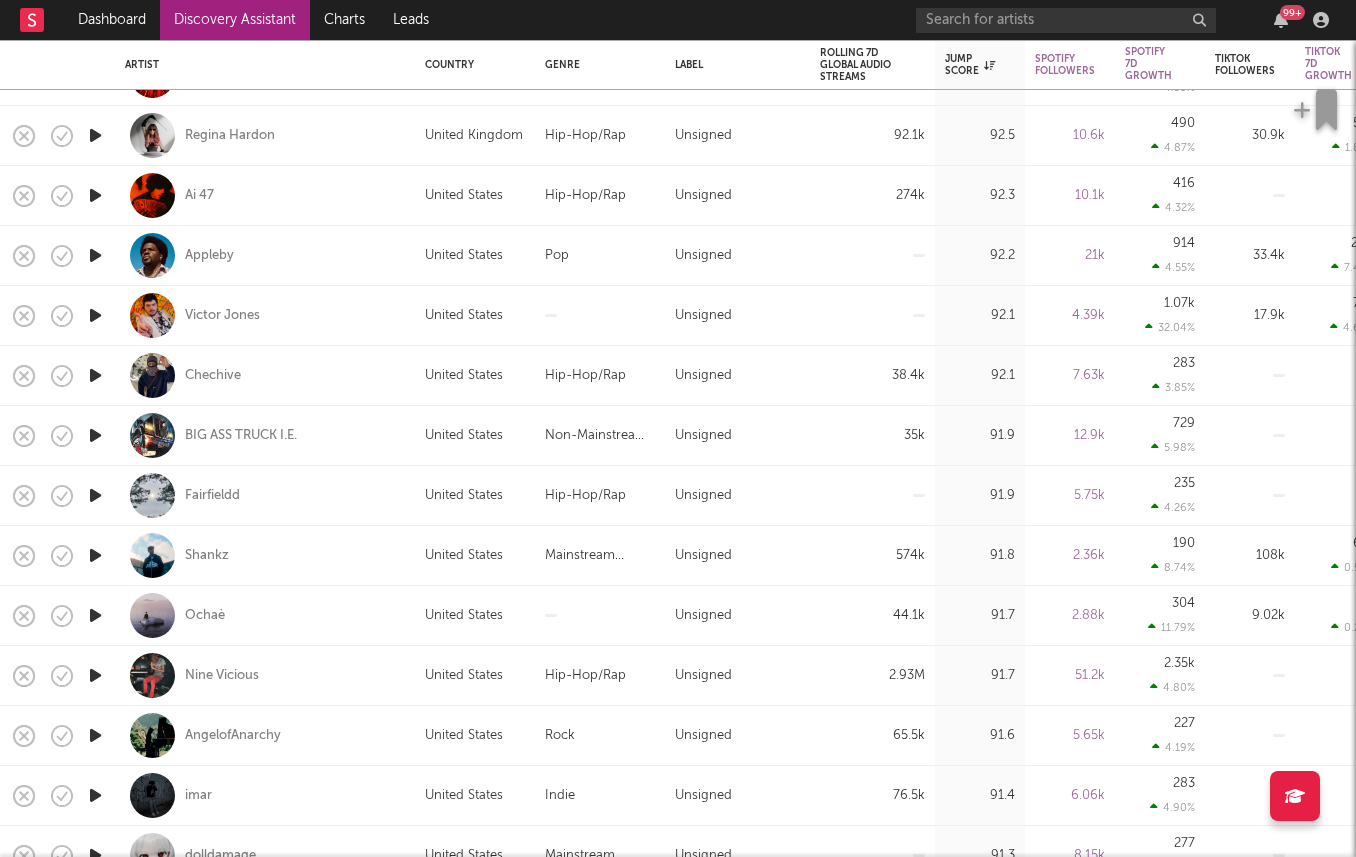 click at bounding box center (95, 615) 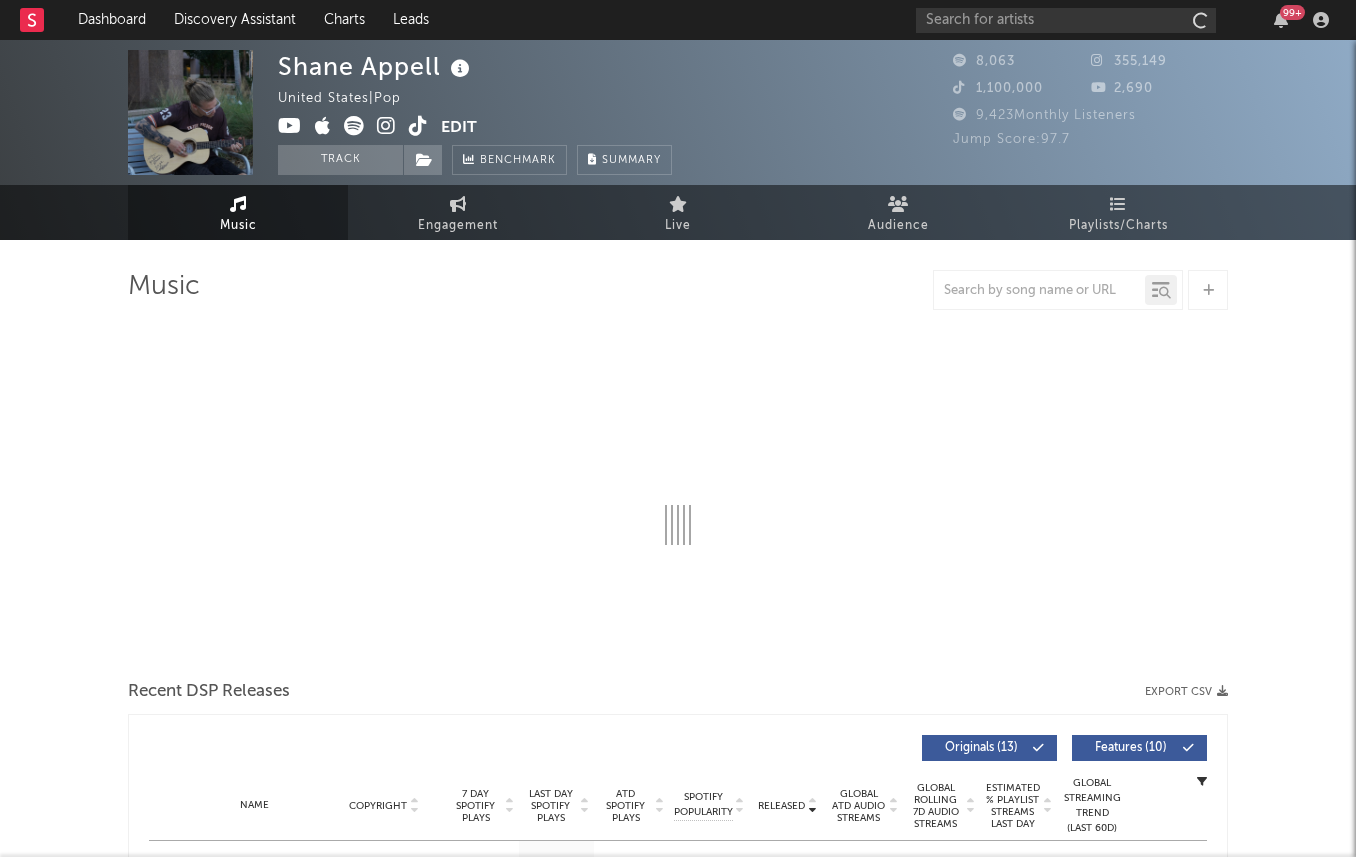 scroll, scrollTop: 0, scrollLeft: 0, axis: both 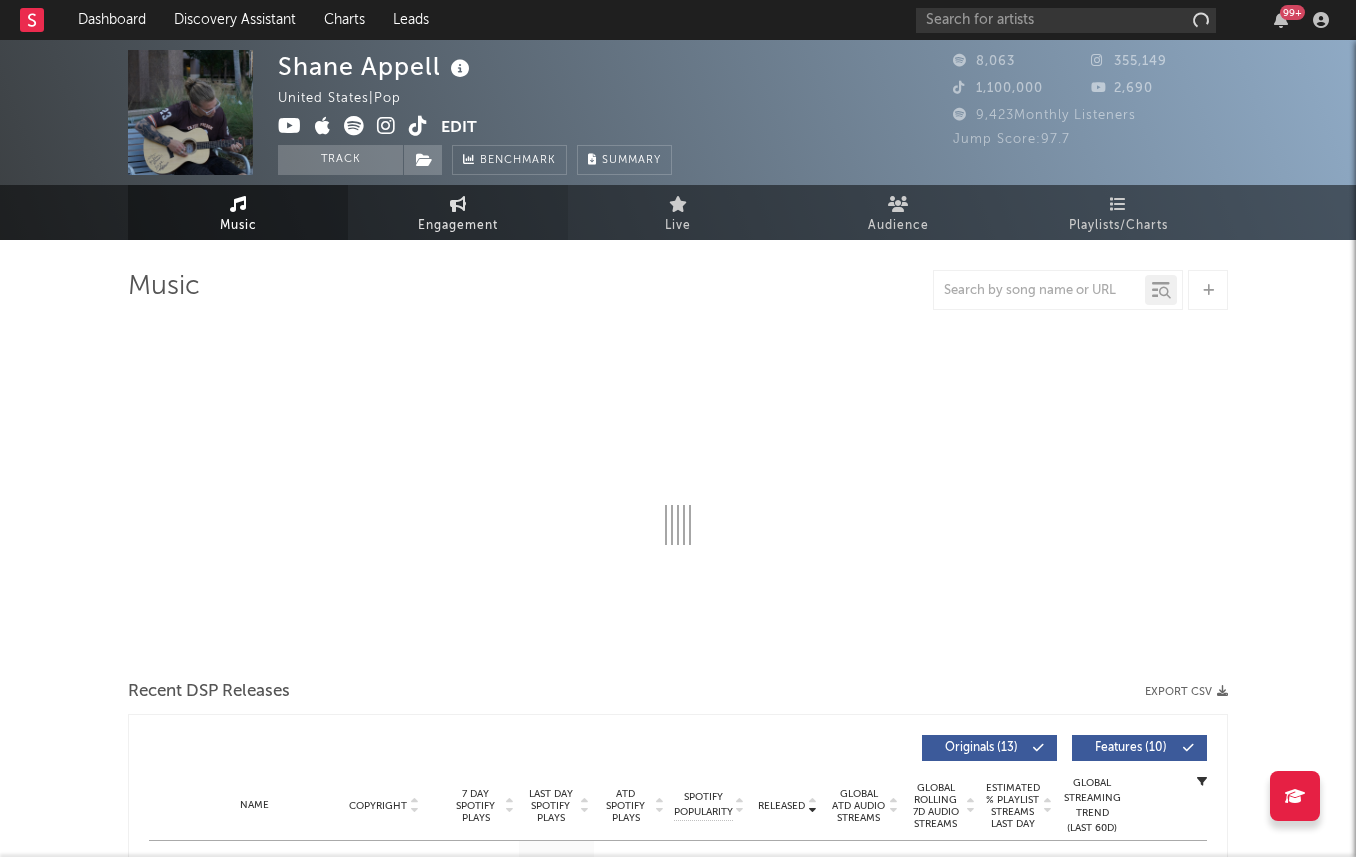 select on "1w" 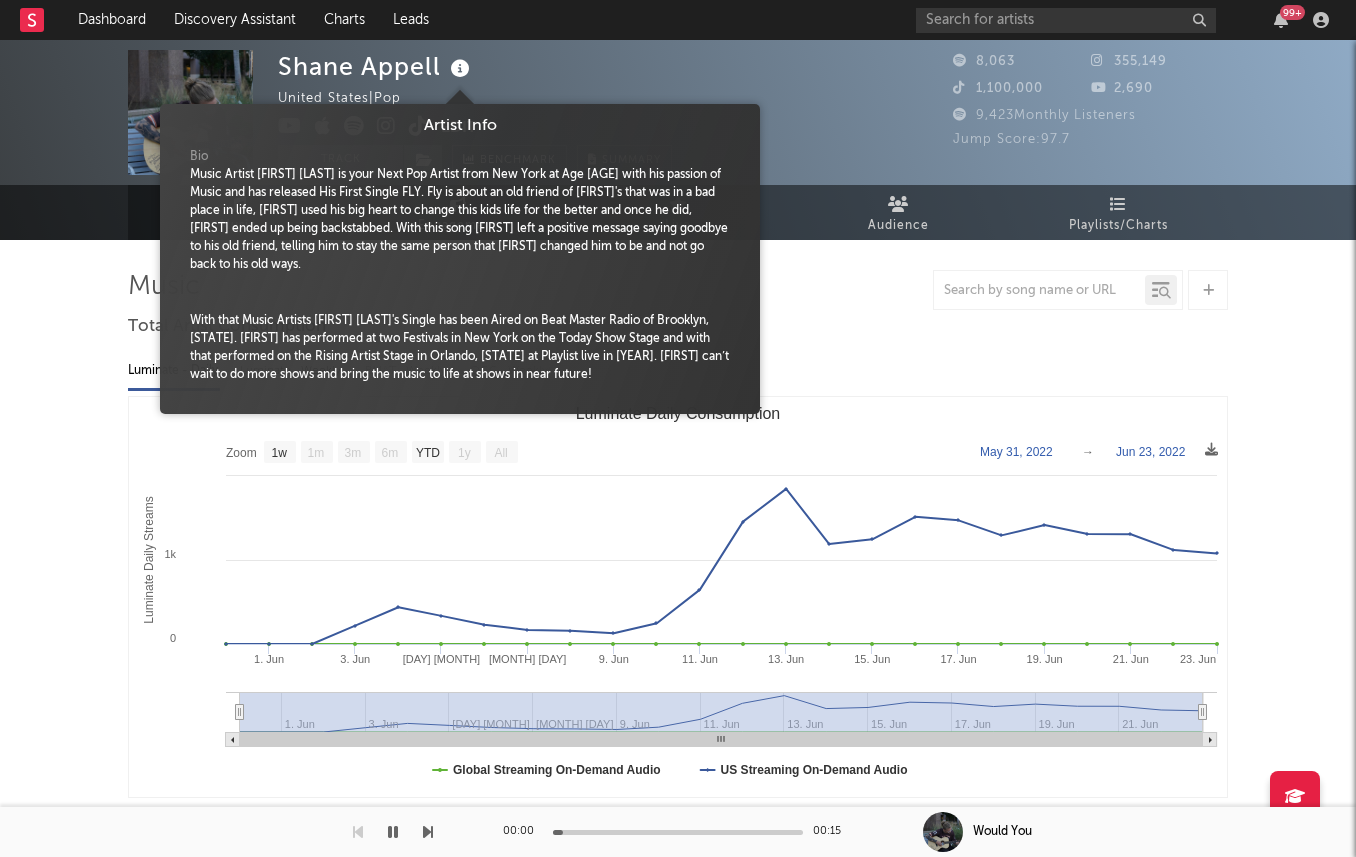 click at bounding box center (460, 69) 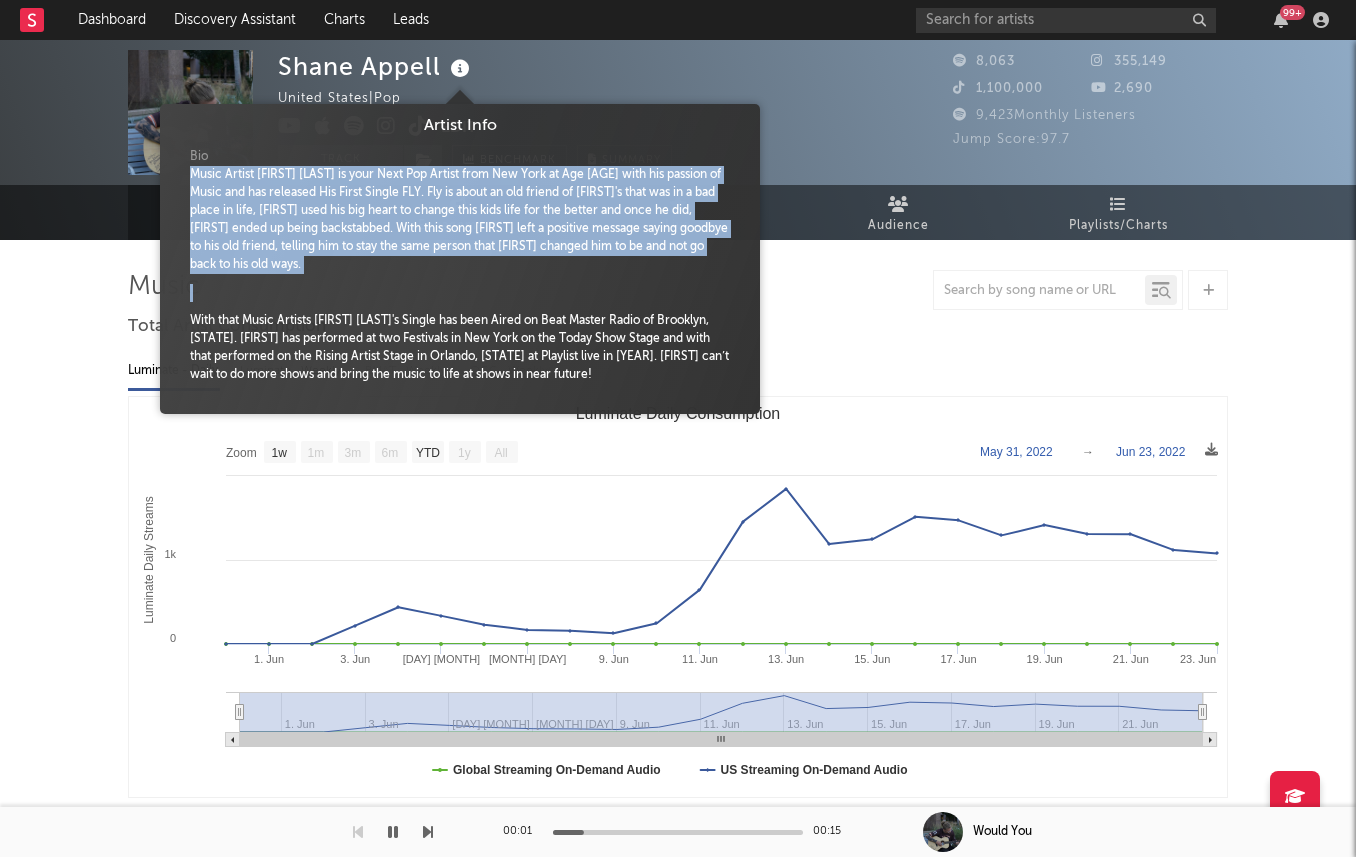 drag, startPoint x: 189, startPoint y: 172, endPoint x: 343, endPoint y: 309, distance: 206.1189 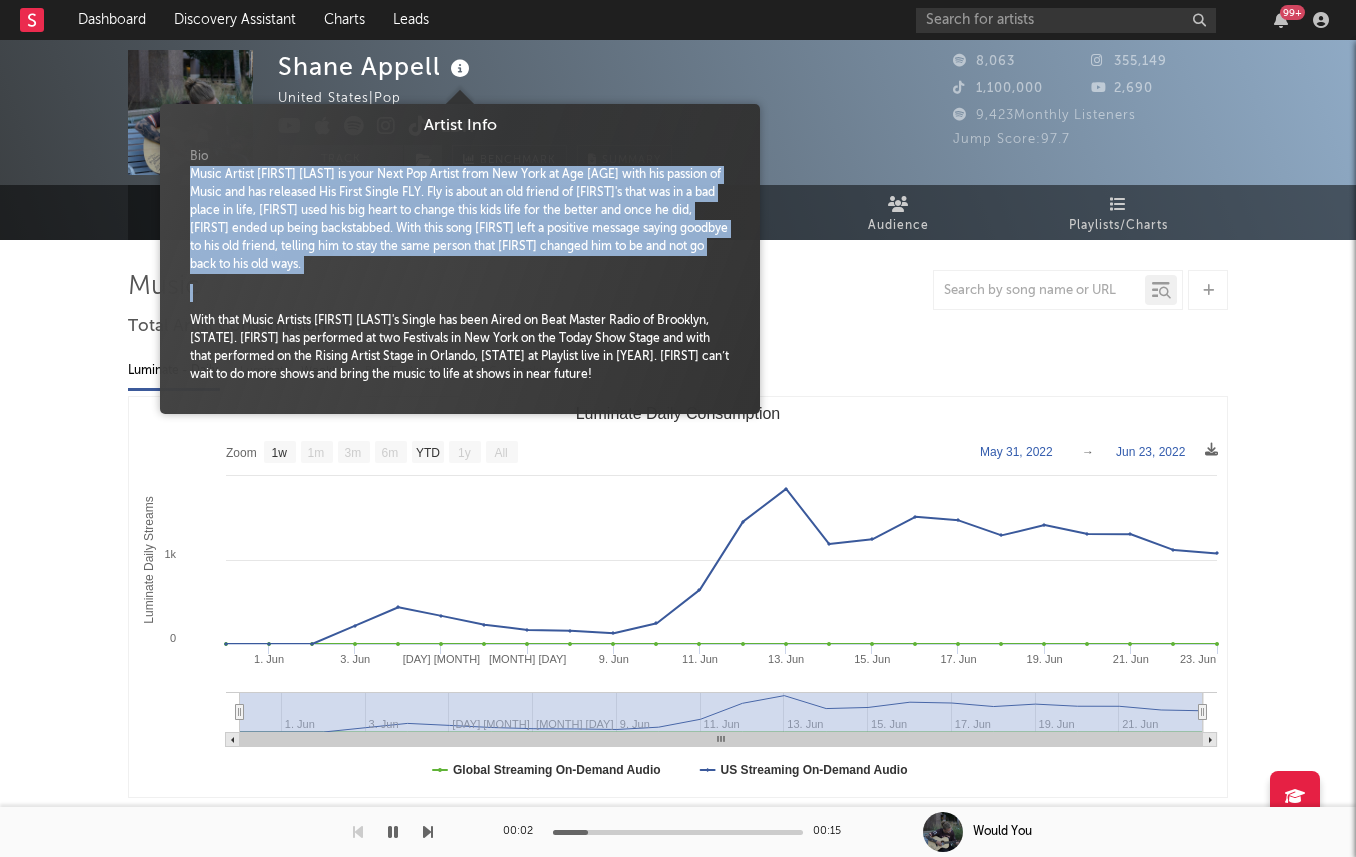 click at bounding box center [460, 307] 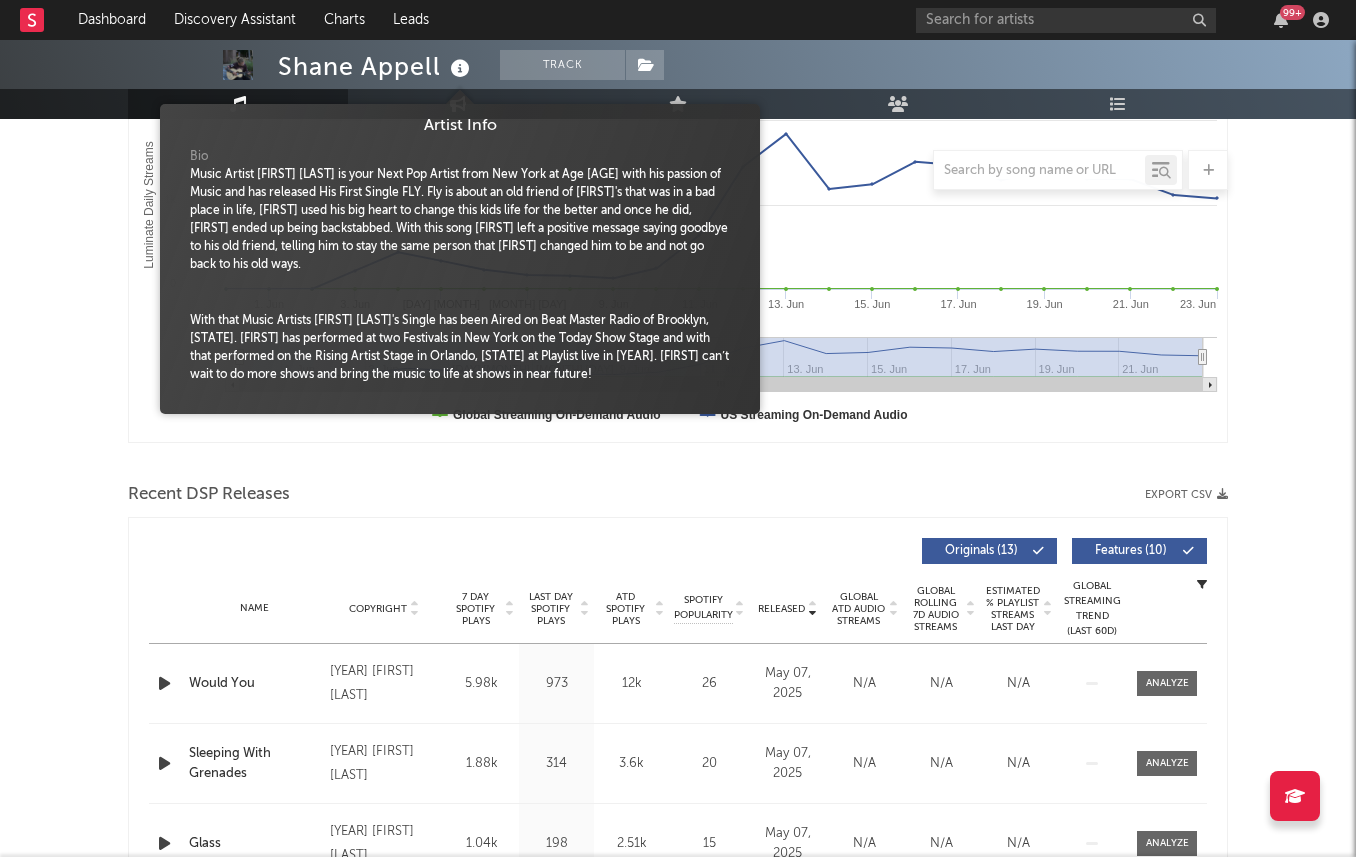 scroll, scrollTop: 775, scrollLeft: 0, axis: vertical 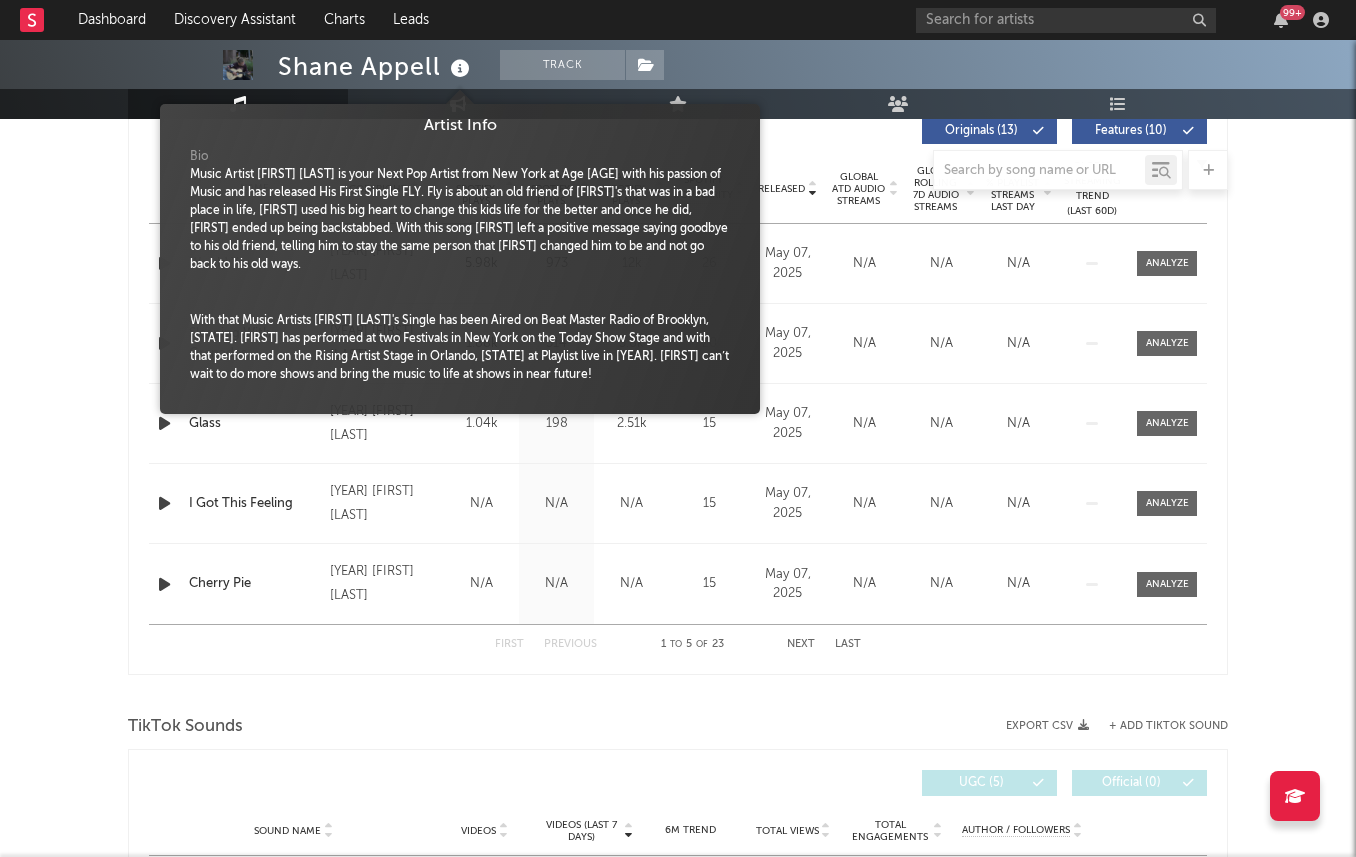 click on "Released Copyright 7 Day Spotify Plays Last Day Spotify Plays ATD Spotify Plays Spotify Popularity Released Global ATD Audio Streams Global Rolling 7D Audio Streams Estimated % Playlist Streams Last Day Spotify Popularity Streams / 7d Growth Originals   ( 13 ) Features   ( 10 ) Name Copyright Label Album Names Composer Names 7 Day Spotify Plays Last Day Spotify Plays ATD Spotify Plays Spotify Popularity Total US Streams Total US SES Total UK Streams Total UK Audio Streams UK Weekly Streams UK Weekly Audio Streams Released US ATD Audio Streams US Rolling 7D Audio Streams US Rolling WoW % Chg Global ATD Audio Streams Global Rolling 7D Audio Streams Global Rolling WoW % Chg Estimated % Playlist Streams Last Day Global Streaming Trend (Last 60D) Ex-US Streaming Trend (Last 60D) US Streaming Trend (Last 60D) Global Latest Day Audio Streams US Latest Day Audio Streams Name Would You Copyright 2025 Shane Appell Label Shane Appell Album Names Would You Composer Names 7 Day Spotify Plays 5.98k Last Day Spotify Plays" at bounding box center (678, 386) 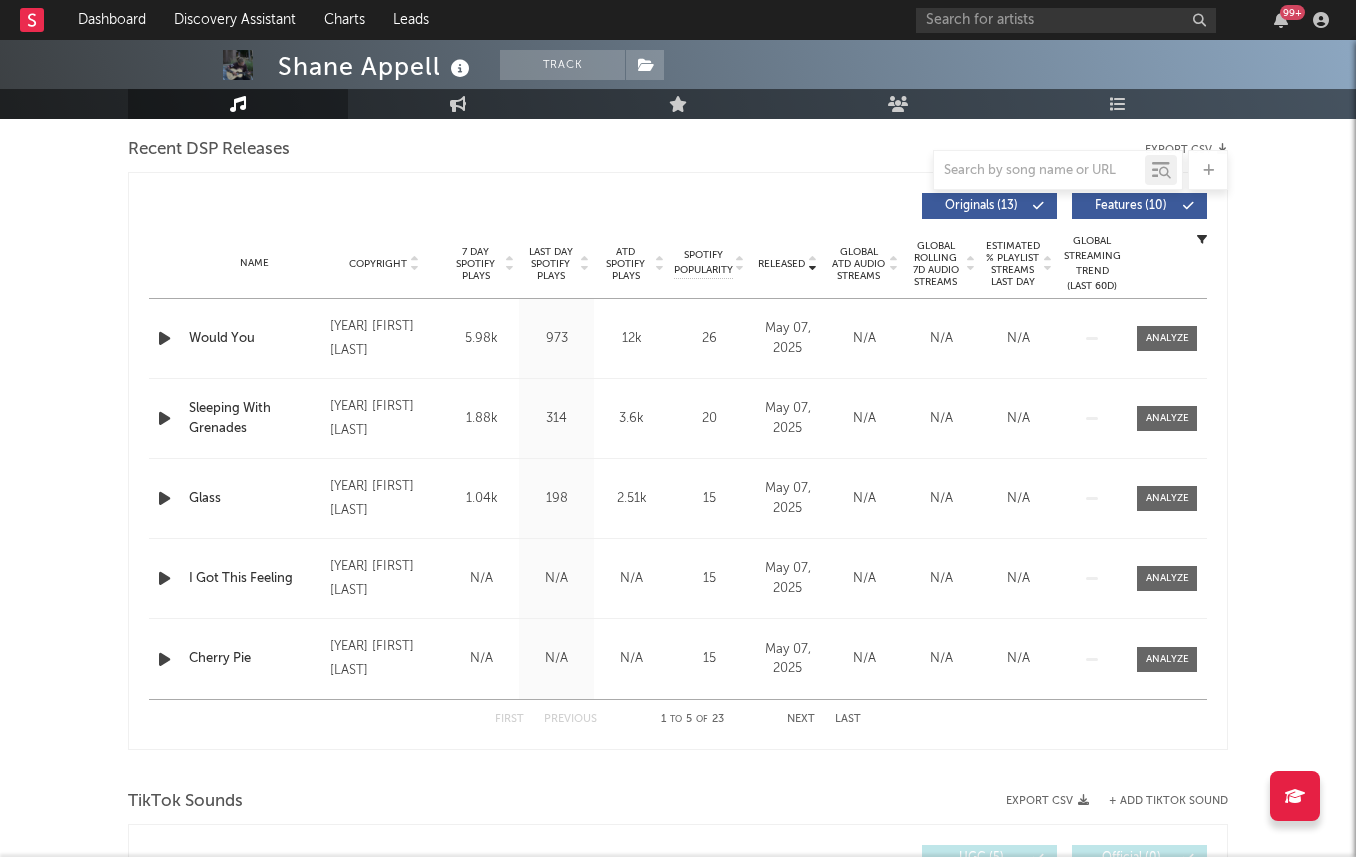 scroll, scrollTop: 698, scrollLeft: 0, axis: vertical 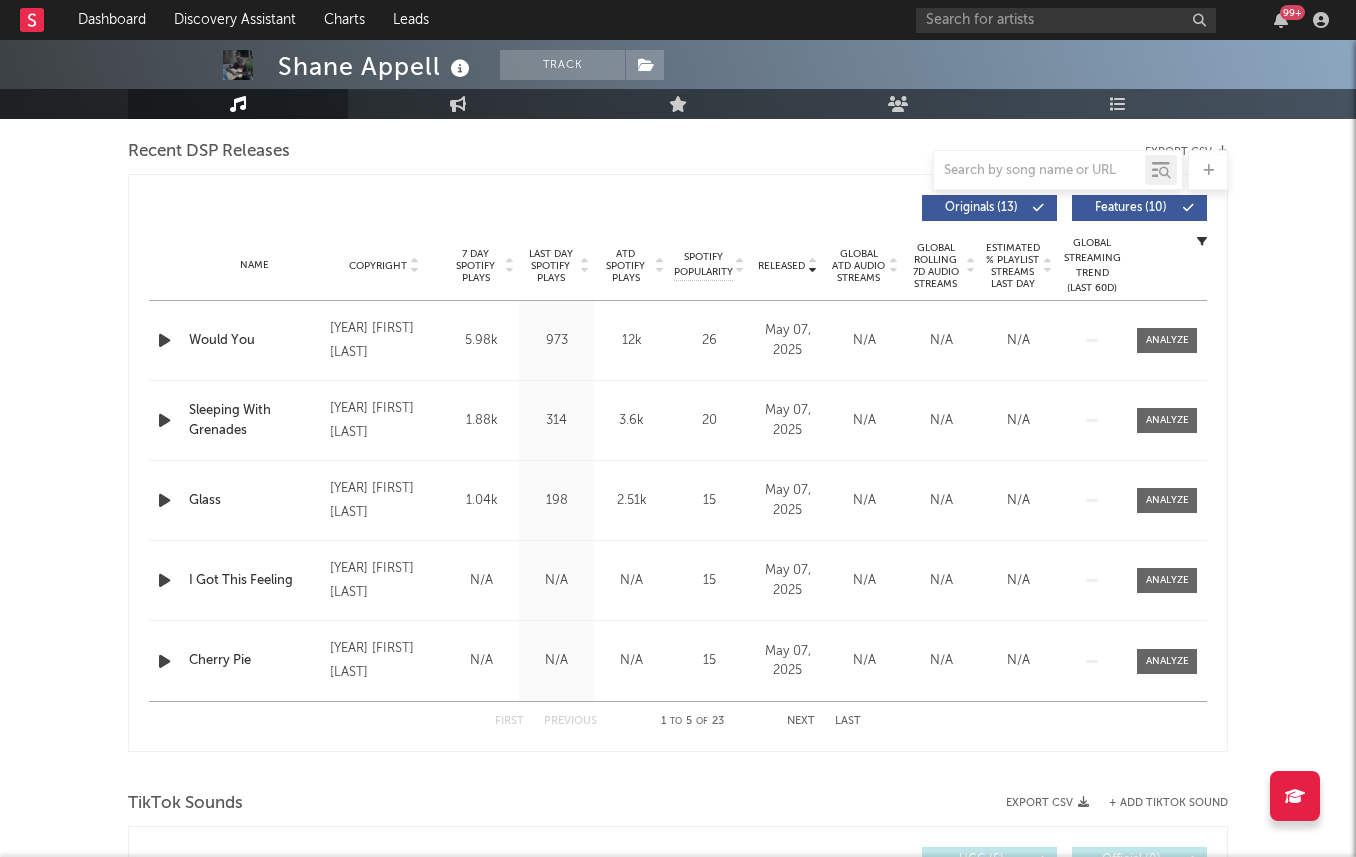 click on "Last Day Spotify Plays" at bounding box center [550, 266] 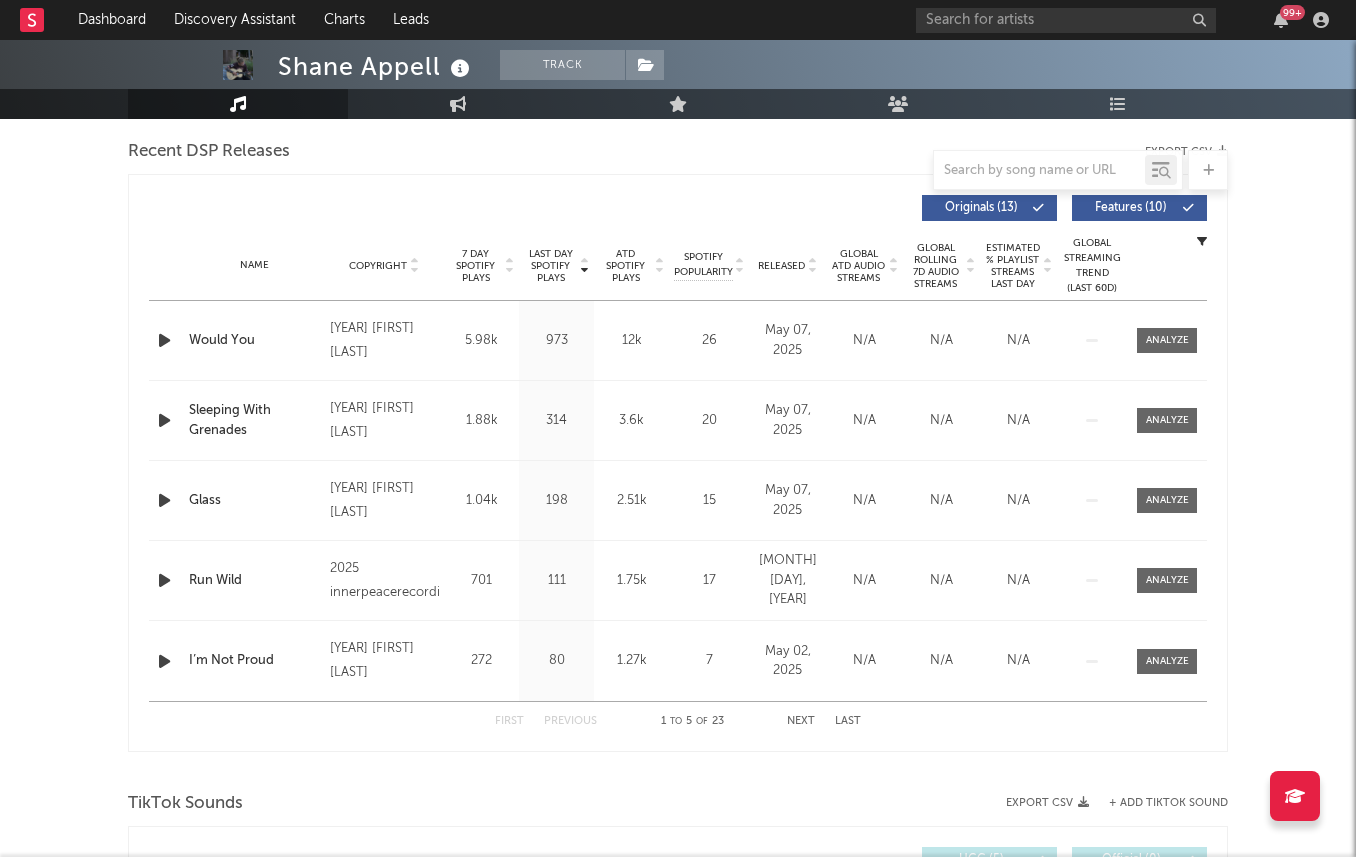 click on "7 Day Spotify Plays" at bounding box center [475, 266] 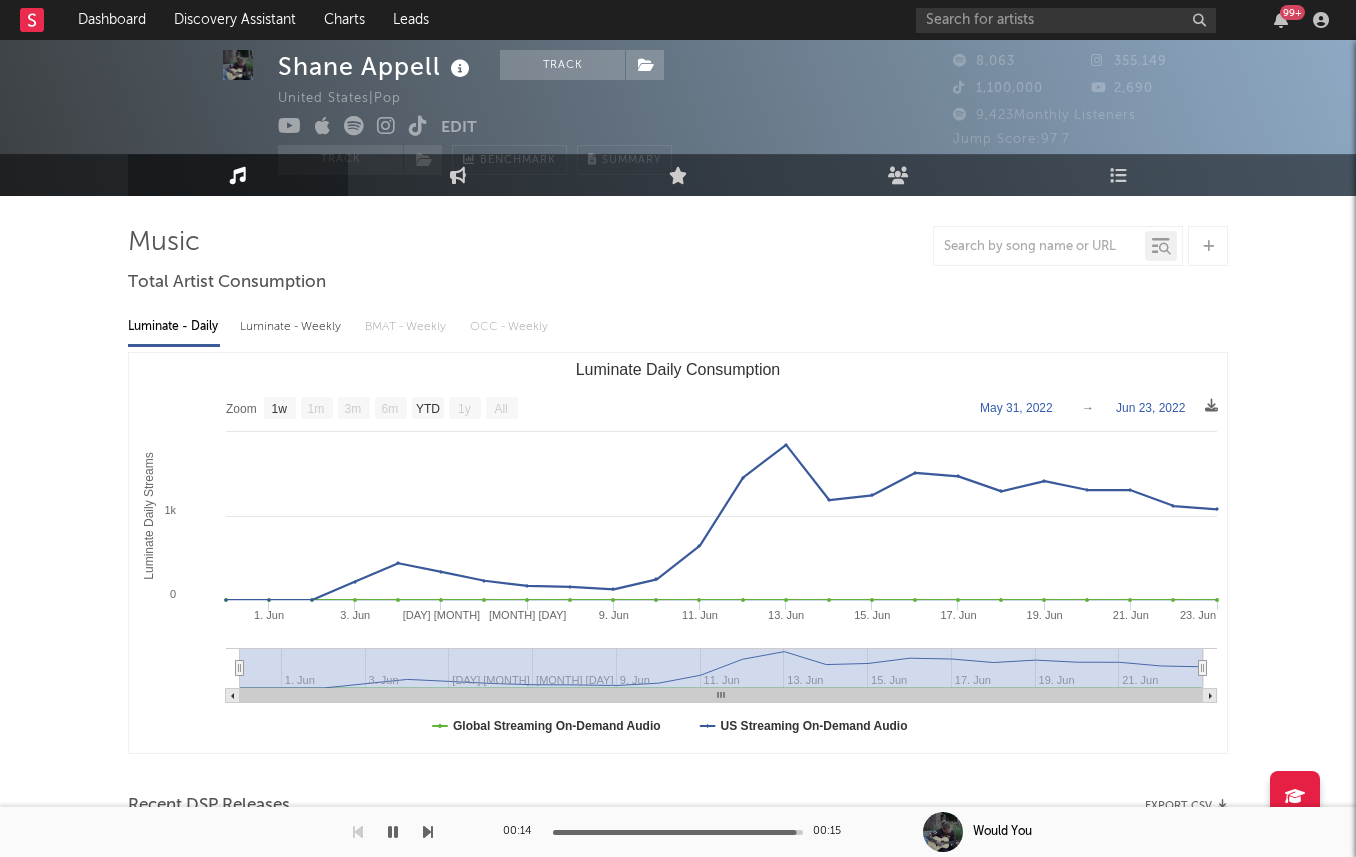 scroll, scrollTop: 0, scrollLeft: 0, axis: both 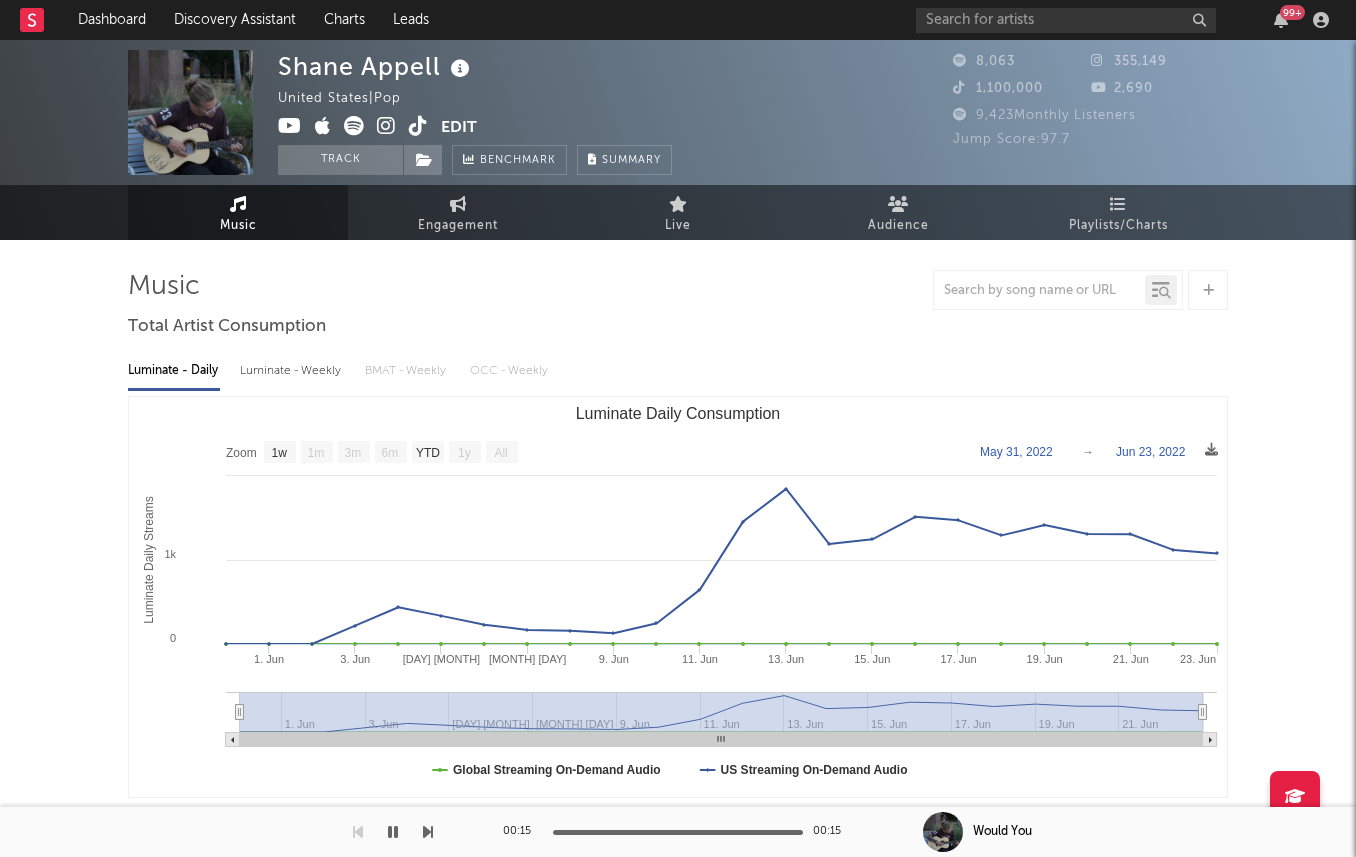 click at bounding box center [460, 69] 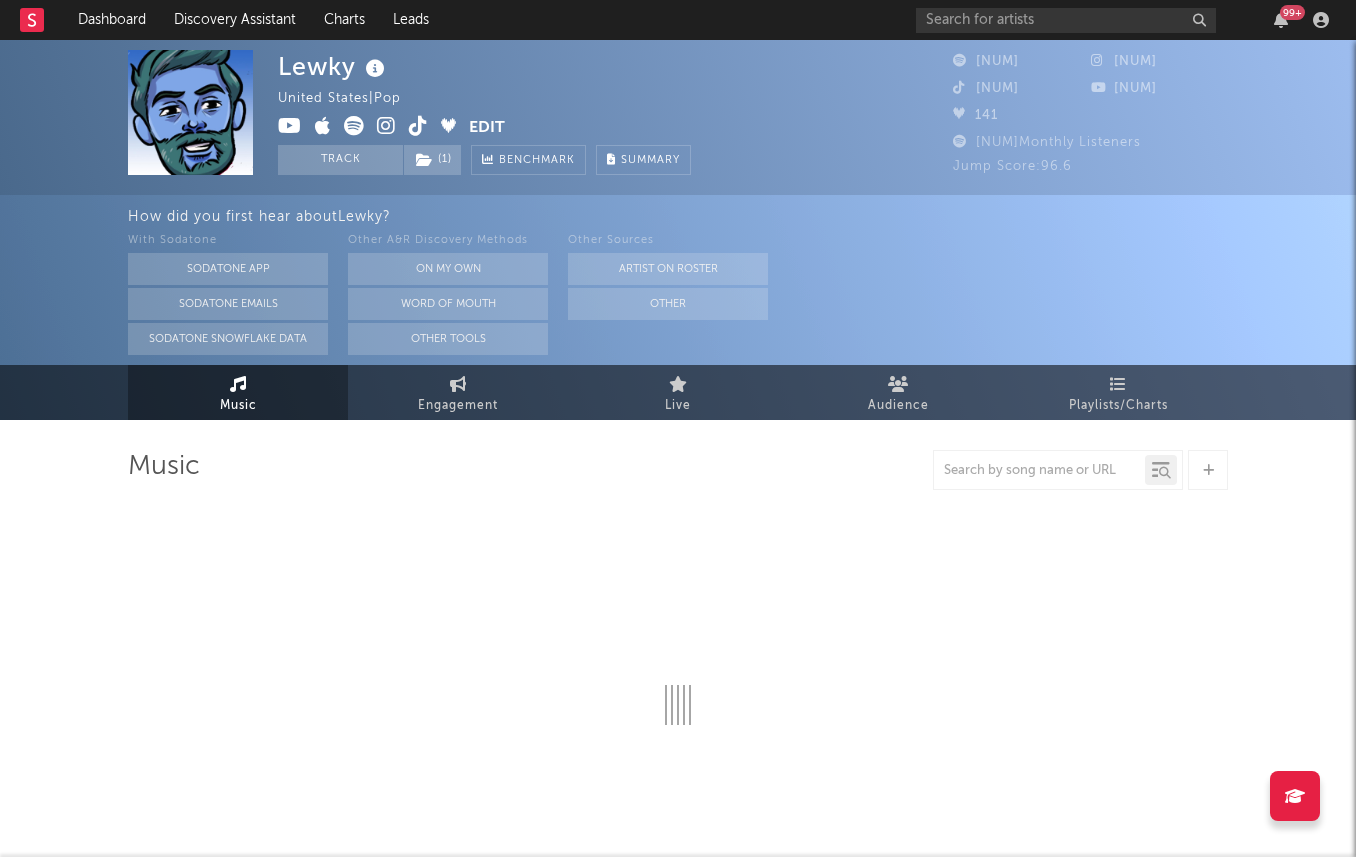select on "6m" 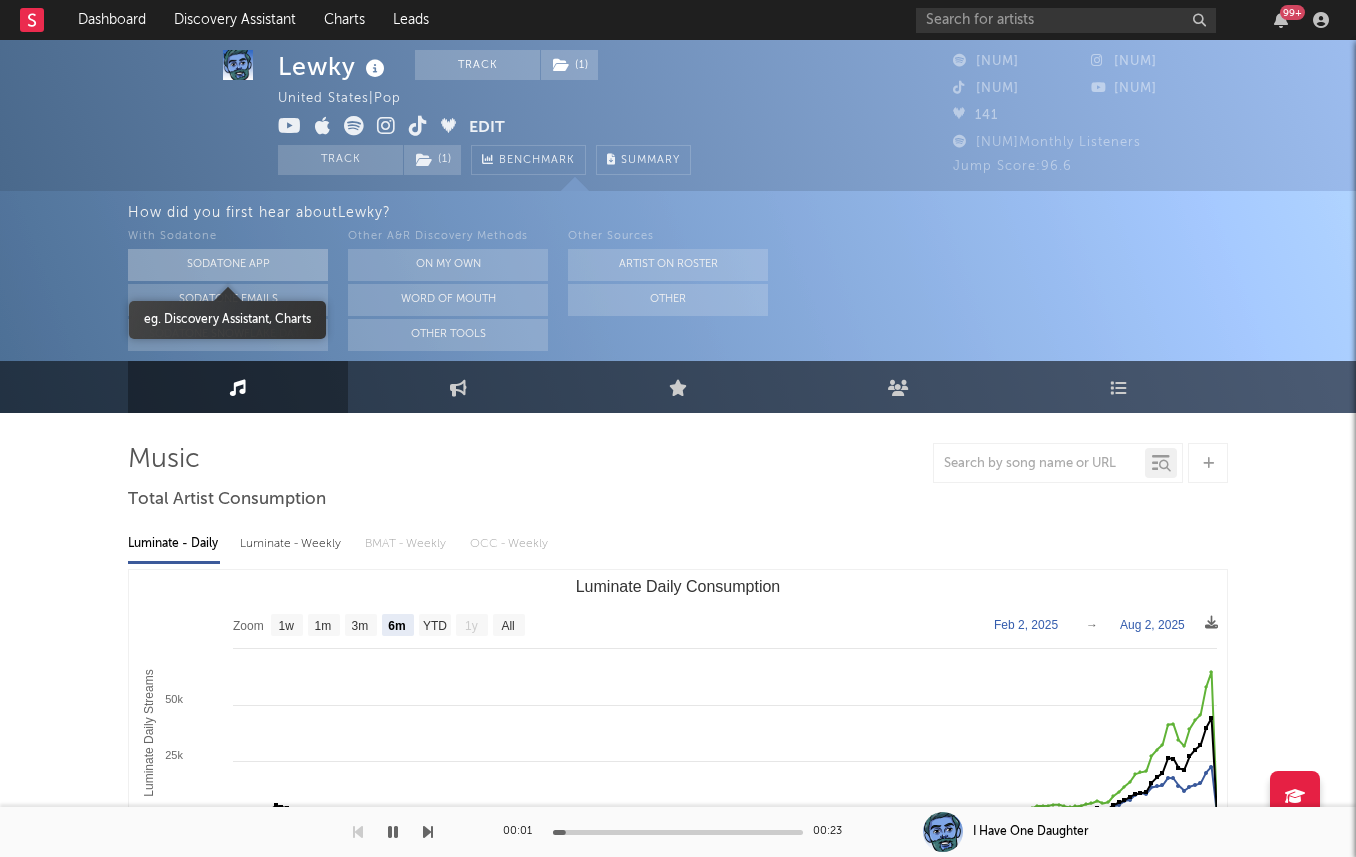 scroll, scrollTop: 0, scrollLeft: 0, axis: both 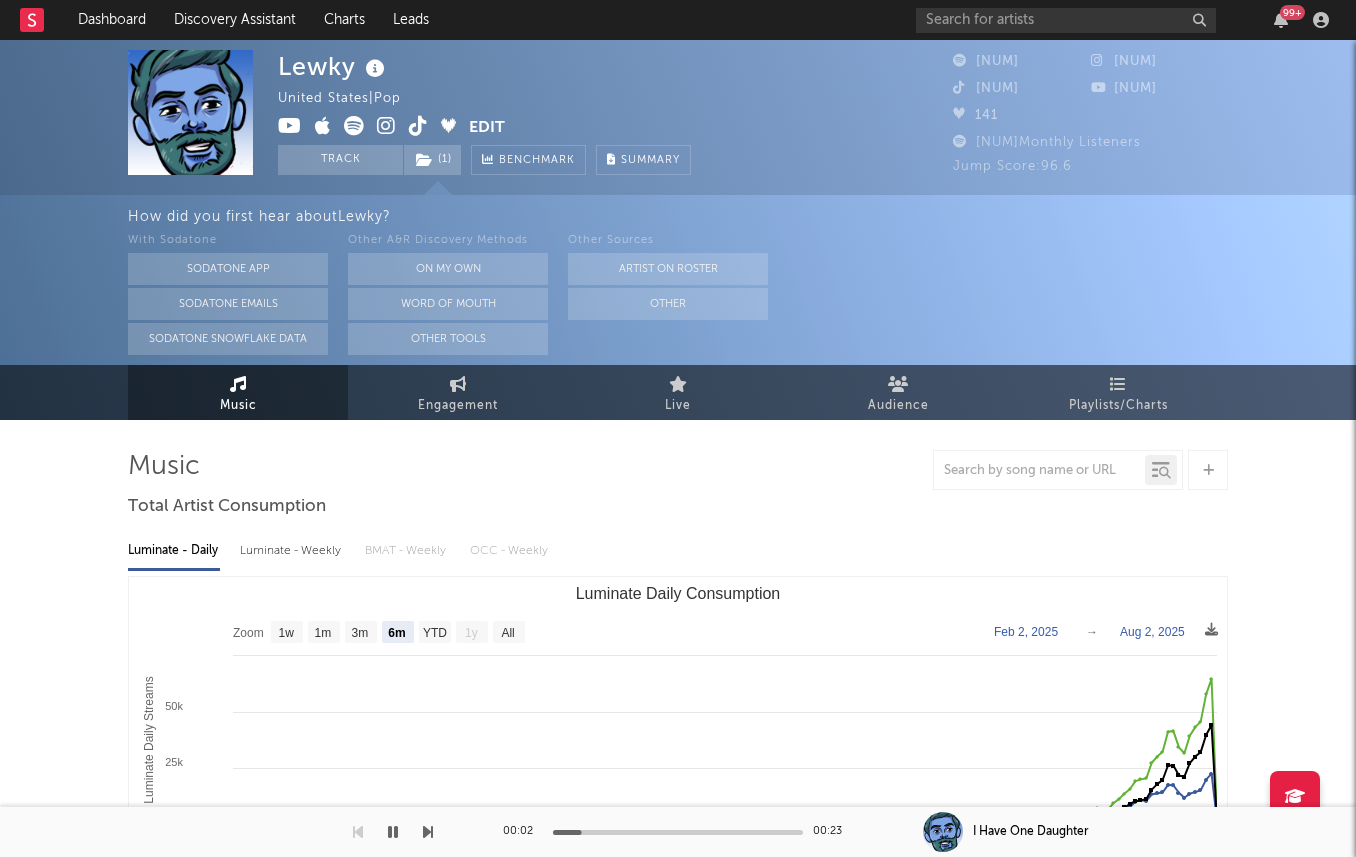 click at bounding box center (386, 126) 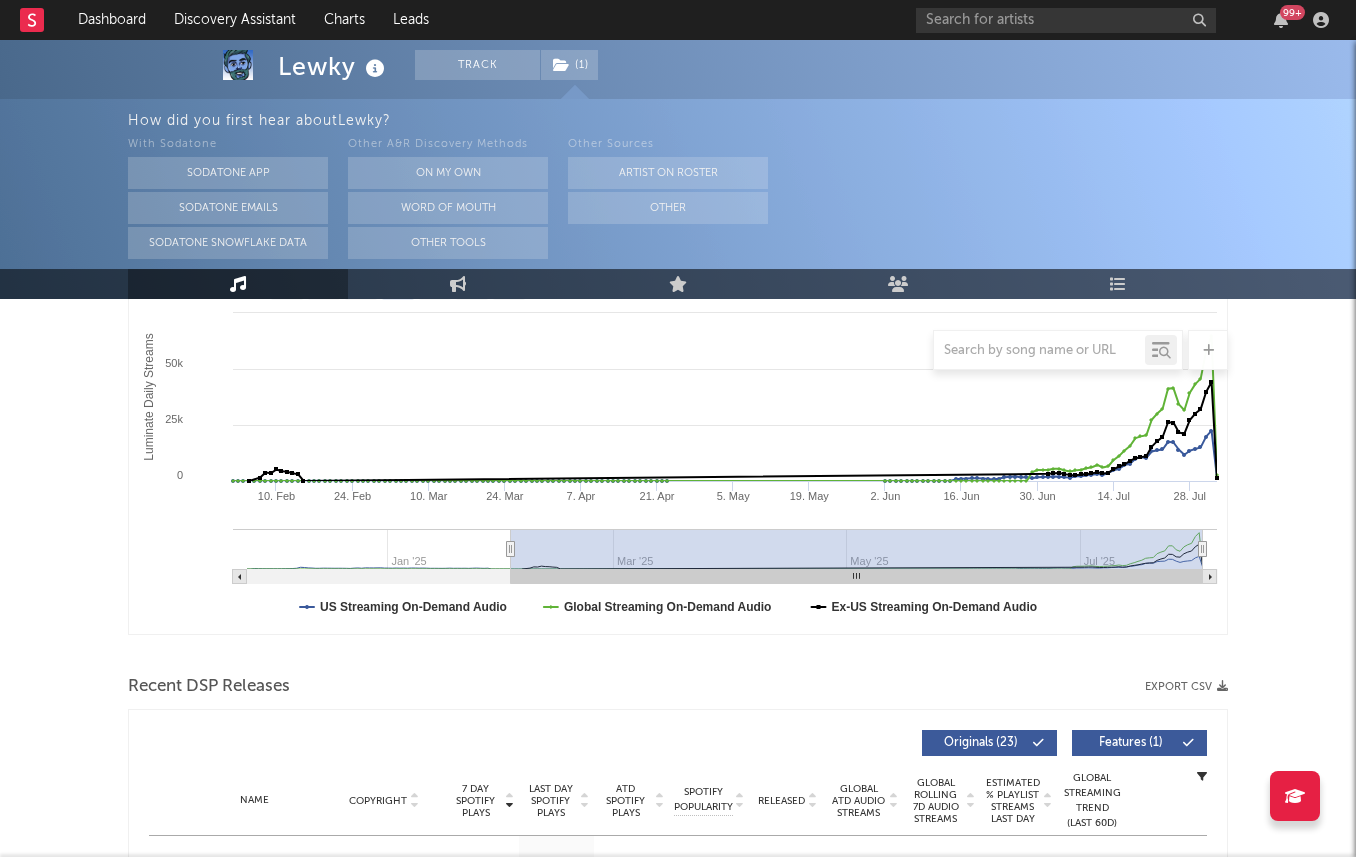 scroll, scrollTop: 341, scrollLeft: 0, axis: vertical 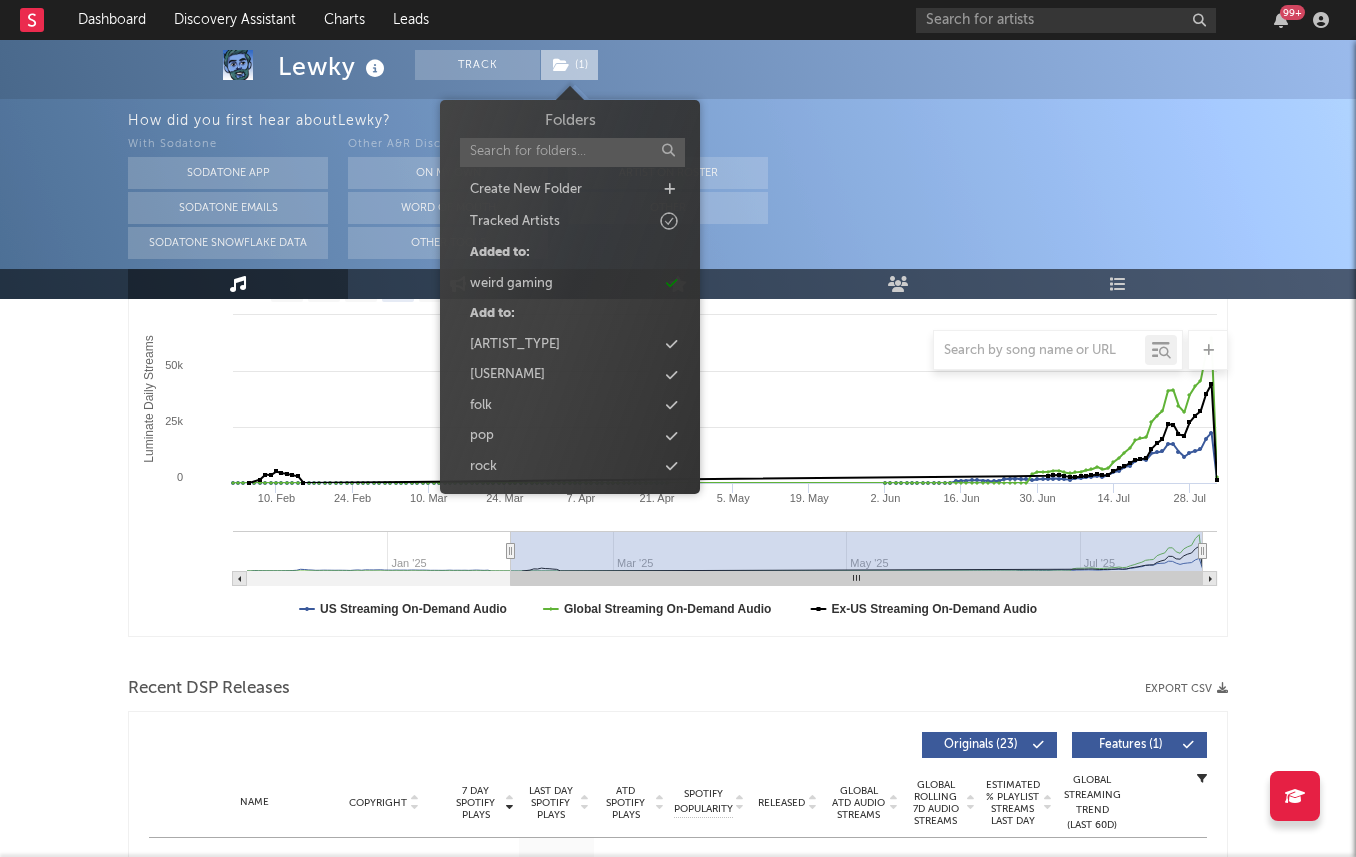 click on "( 1 )" at bounding box center (569, 65) 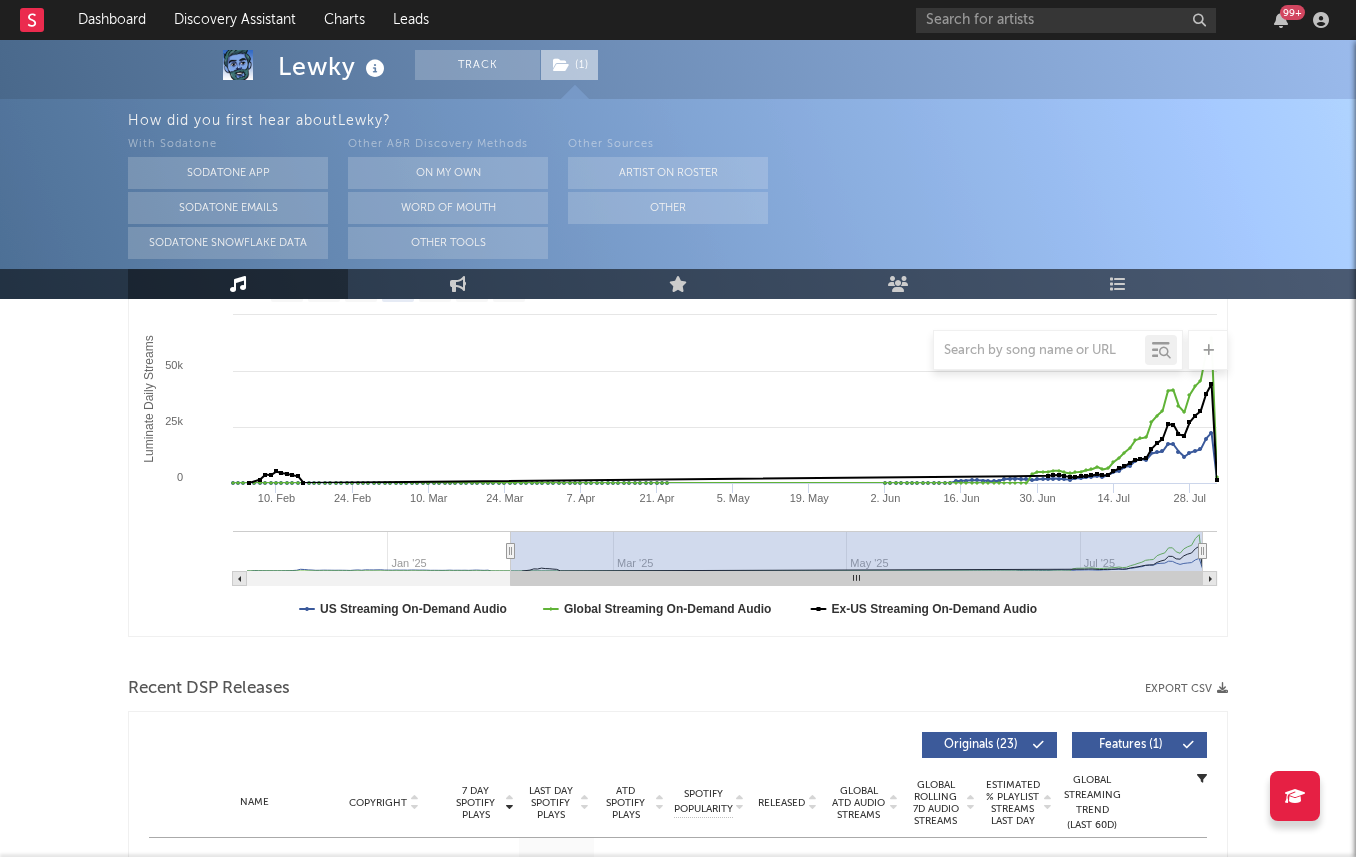 click on "( 1 )" at bounding box center (569, 65) 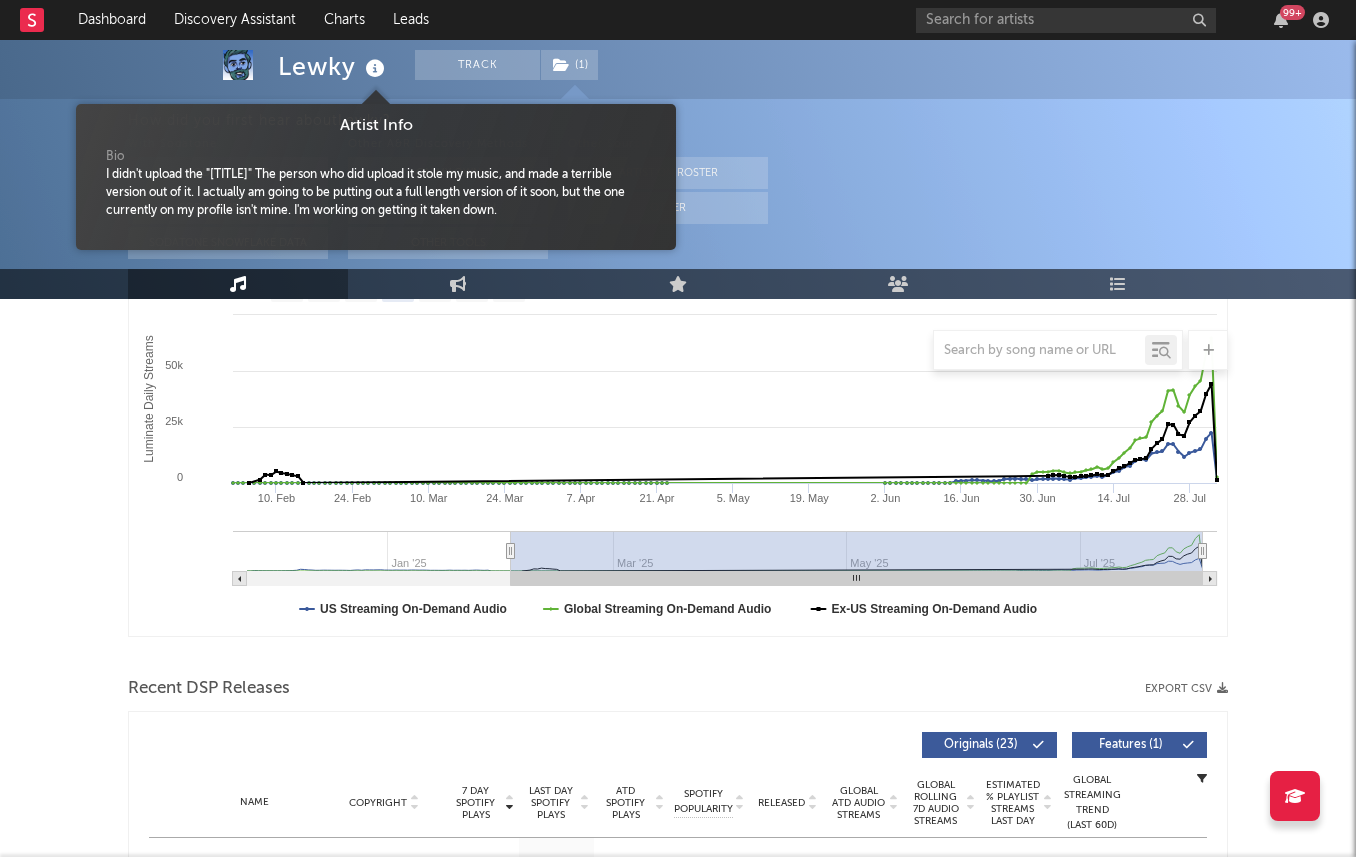 click at bounding box center (375, 69) 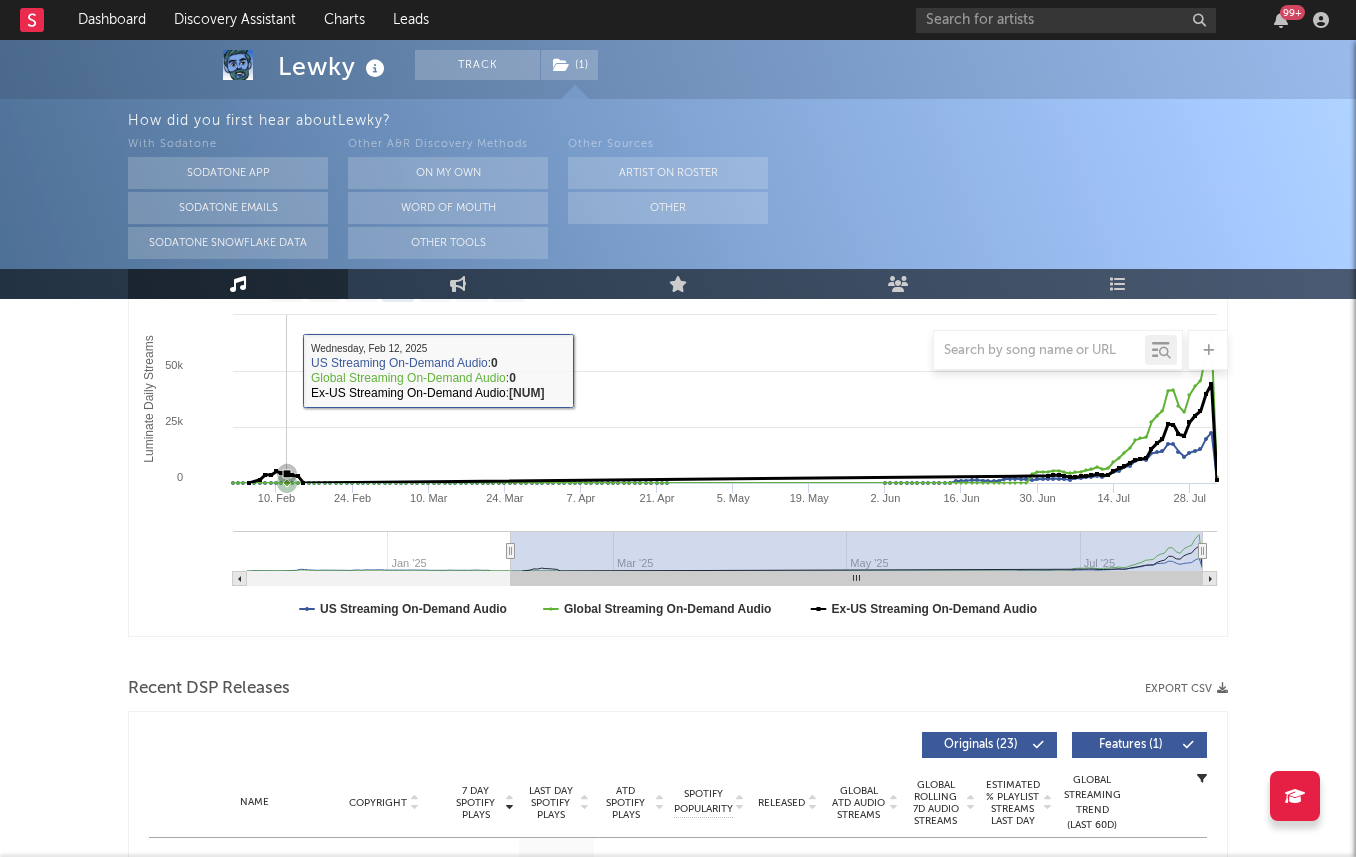 drag, startPoint x: 286, startPoint y: 385, endPoint x: 171, endPoint y: 345, distance: 121.75796 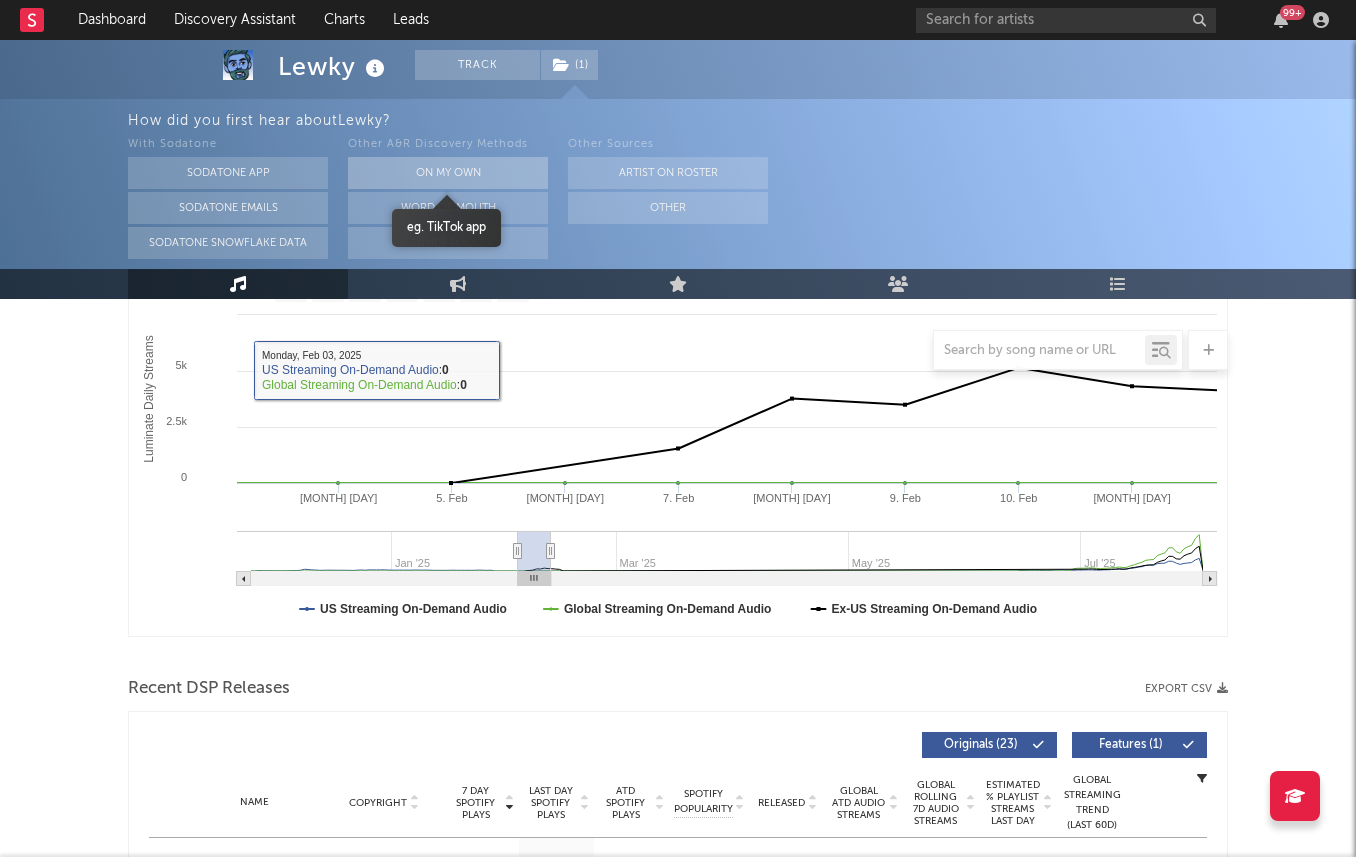 click on "On My Own" at bounding box center [448, 173] 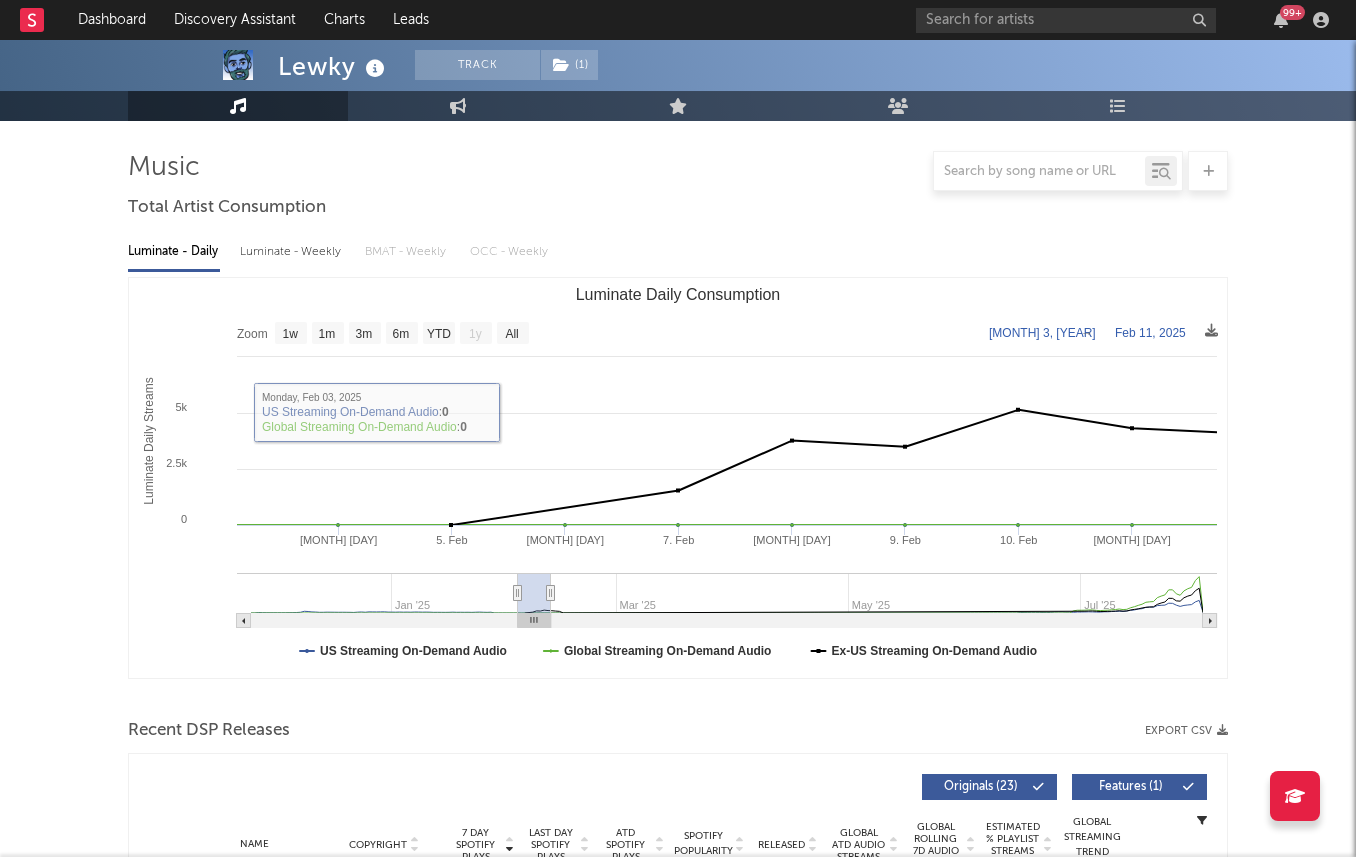 scroll, scrollTop: 0, scrollLeft: 0, axis: both 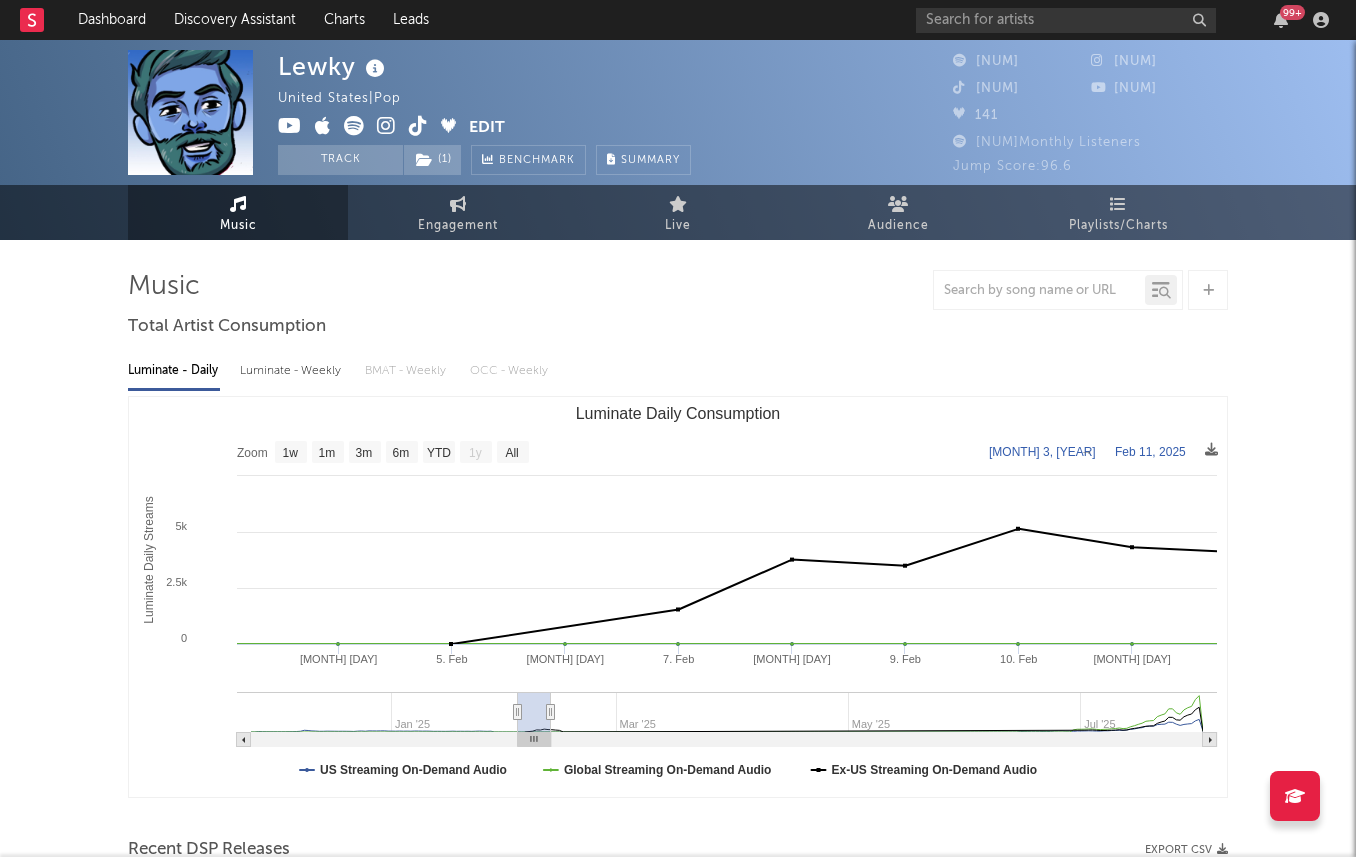 click at bounding box center (386, 126) 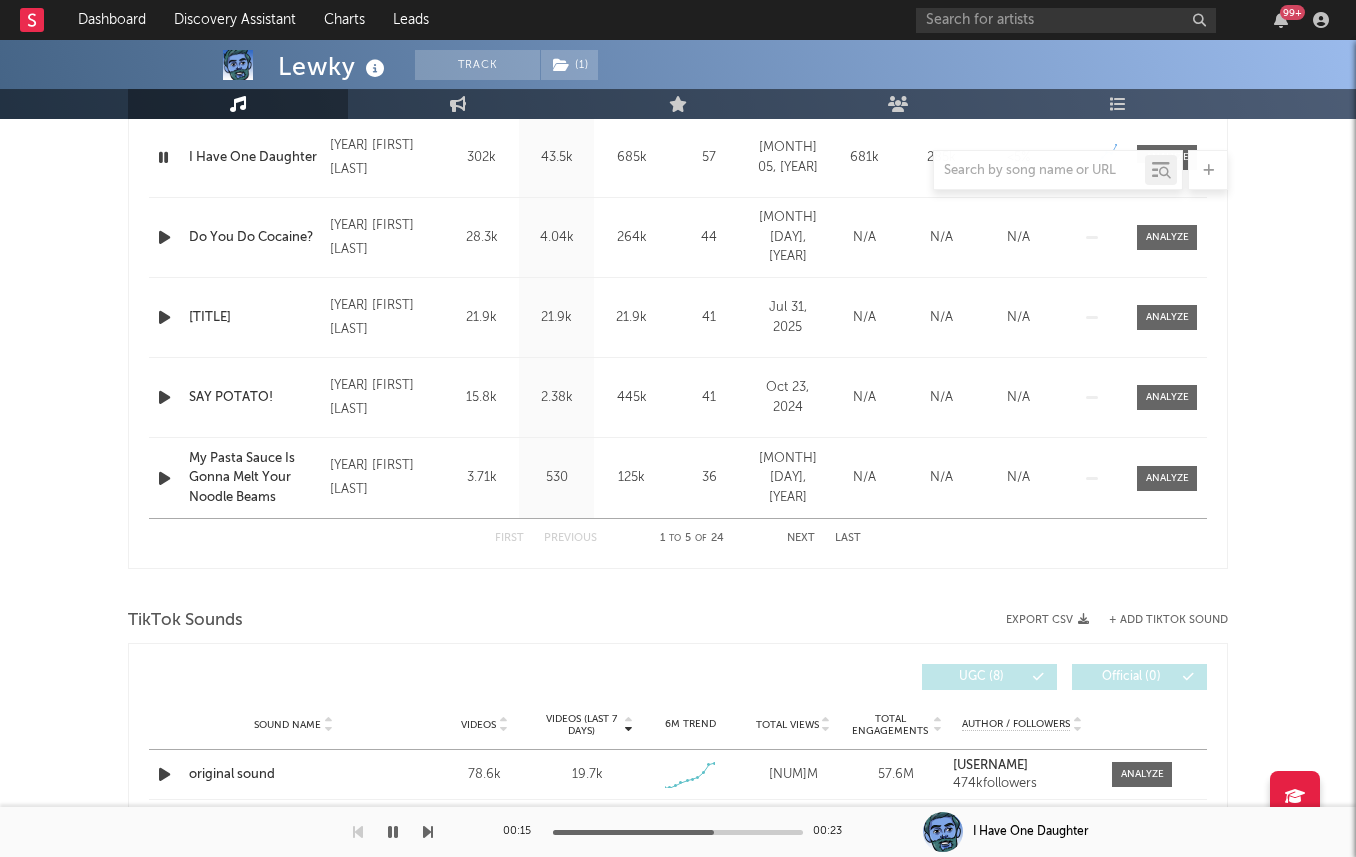 scroll, scrollTop: 795, scrollLeft: 0, axis: vertical 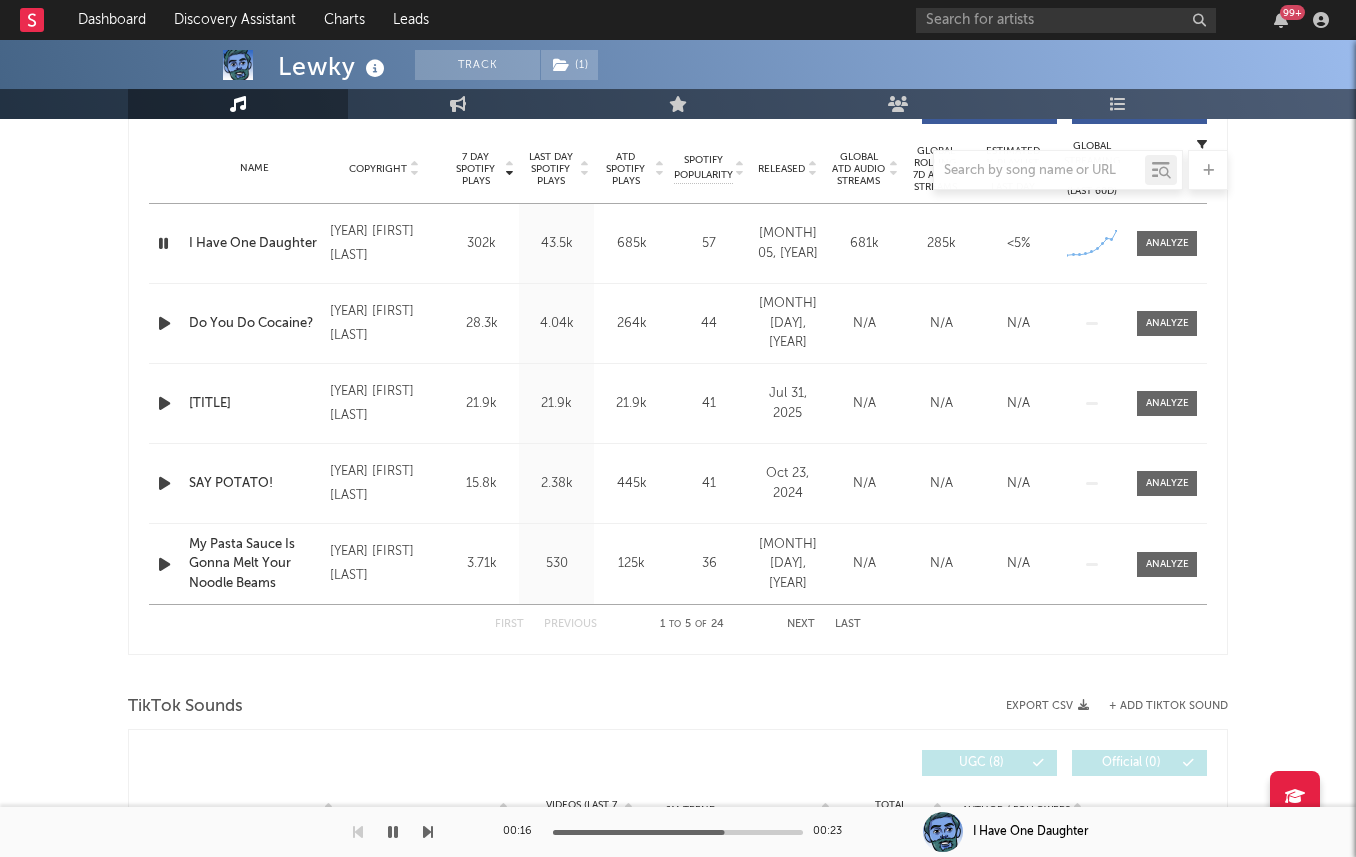 click at bounding box center (164, 323) 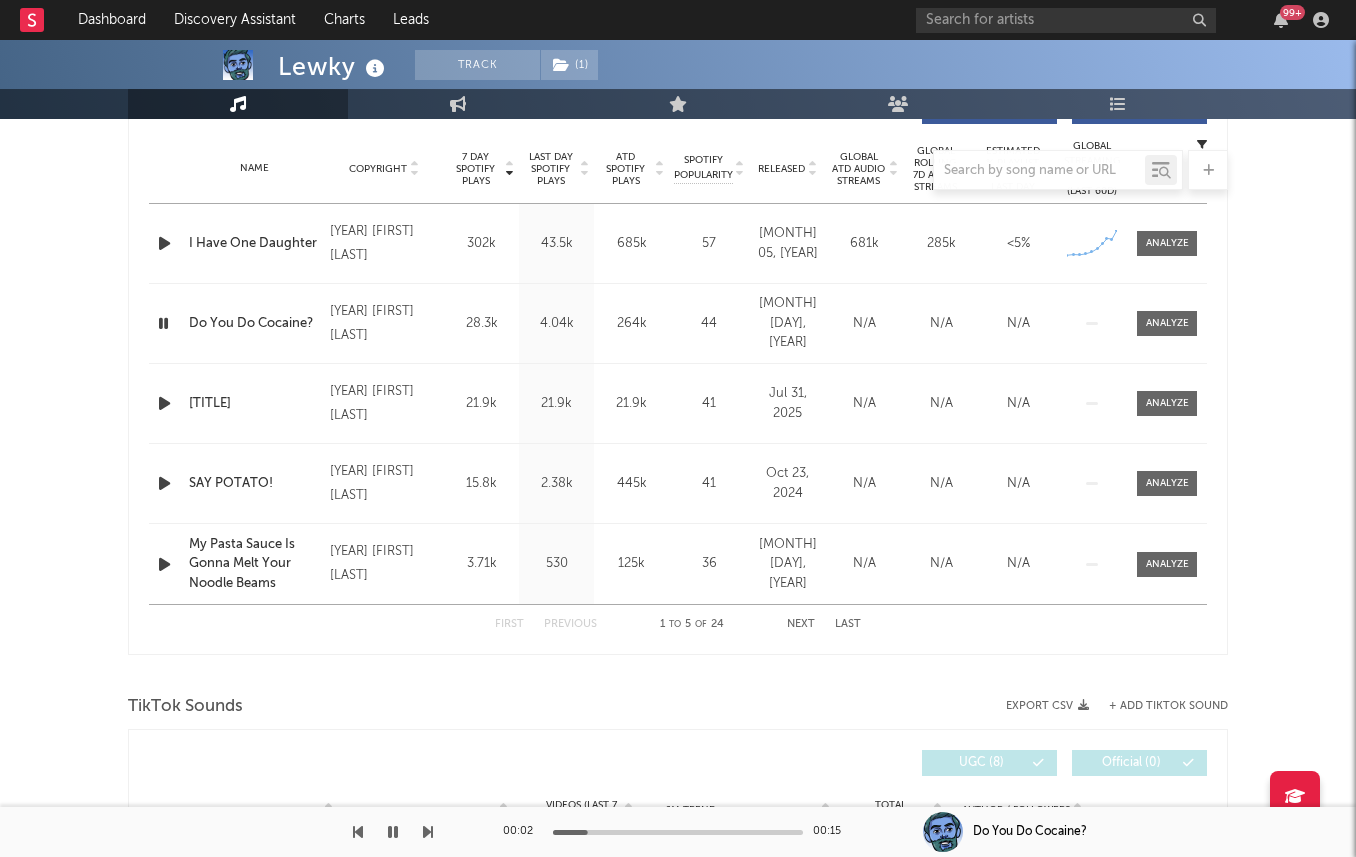 click at bounding box center [164, 403] 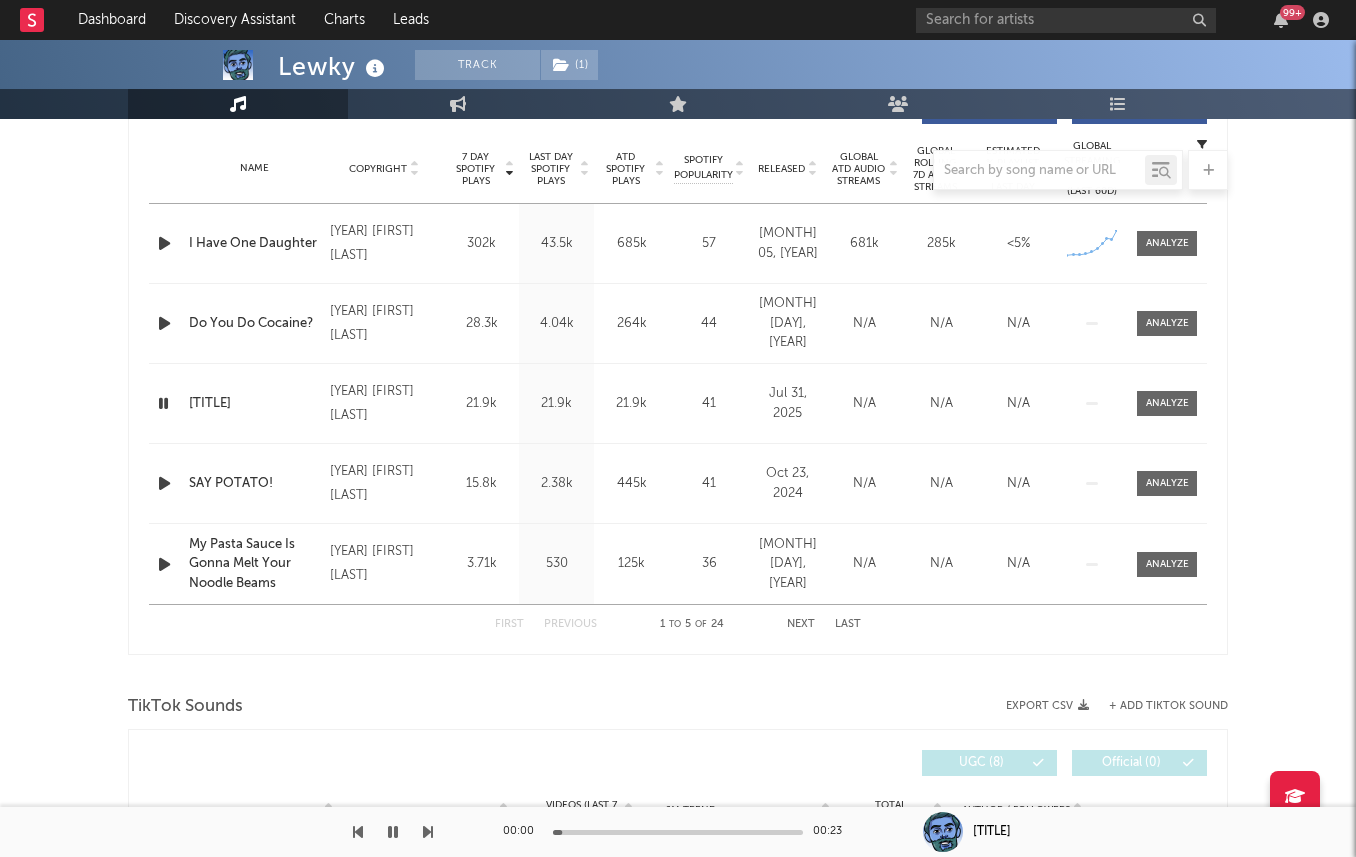 click at bounding box center (164, 483) 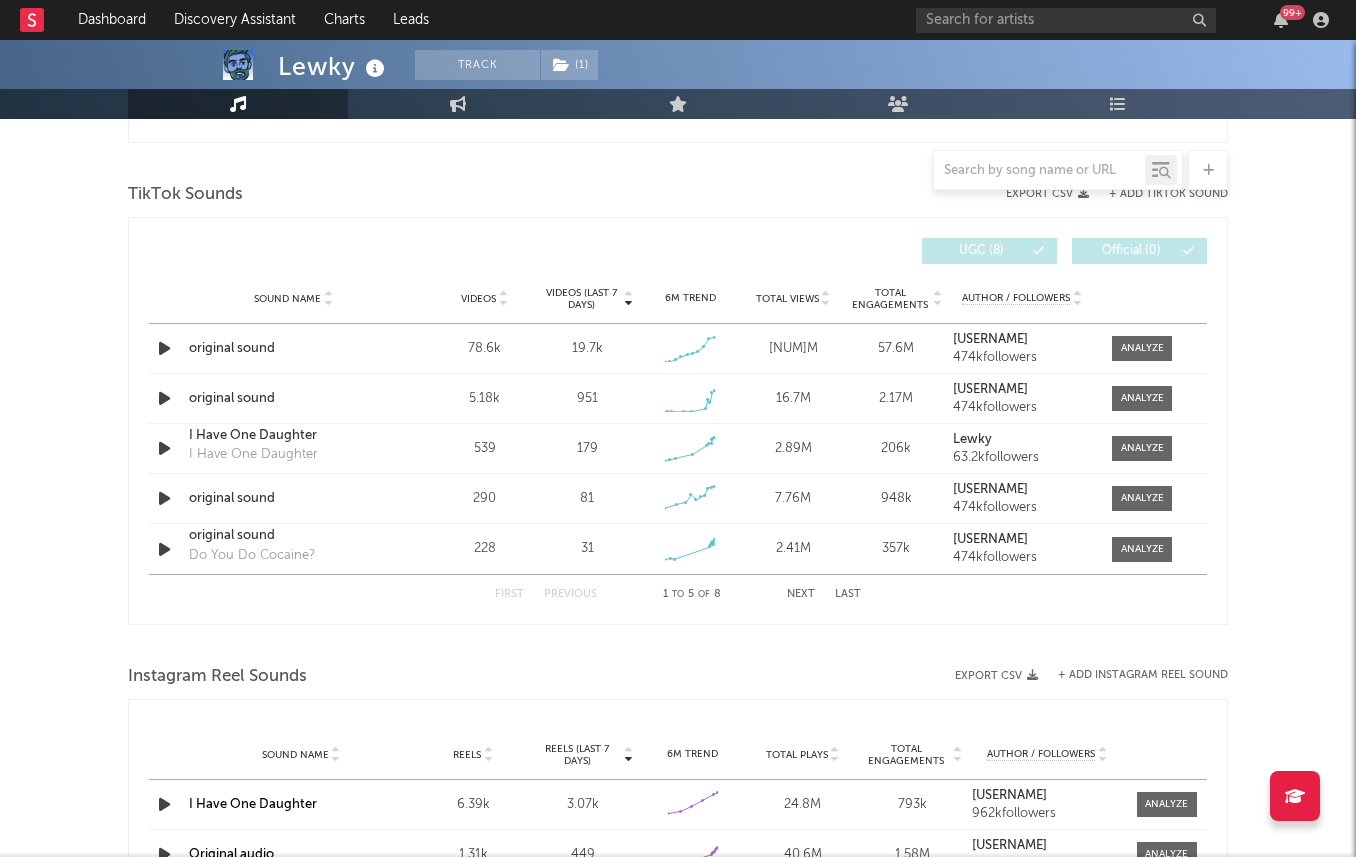 scroll, scrollTop: 1304, scrollLeft: 0, axis: vertical 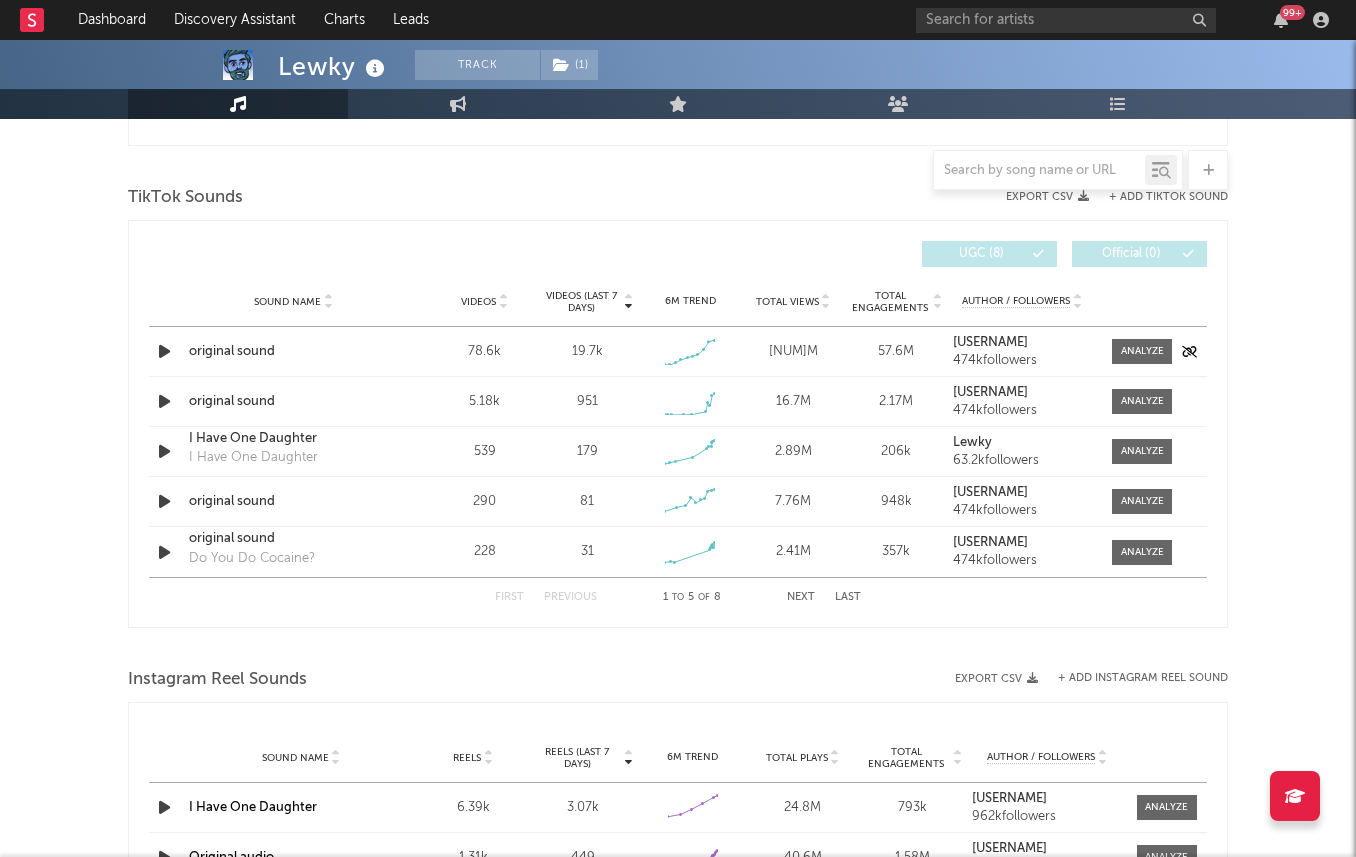 click at bounding box center [166, 351] 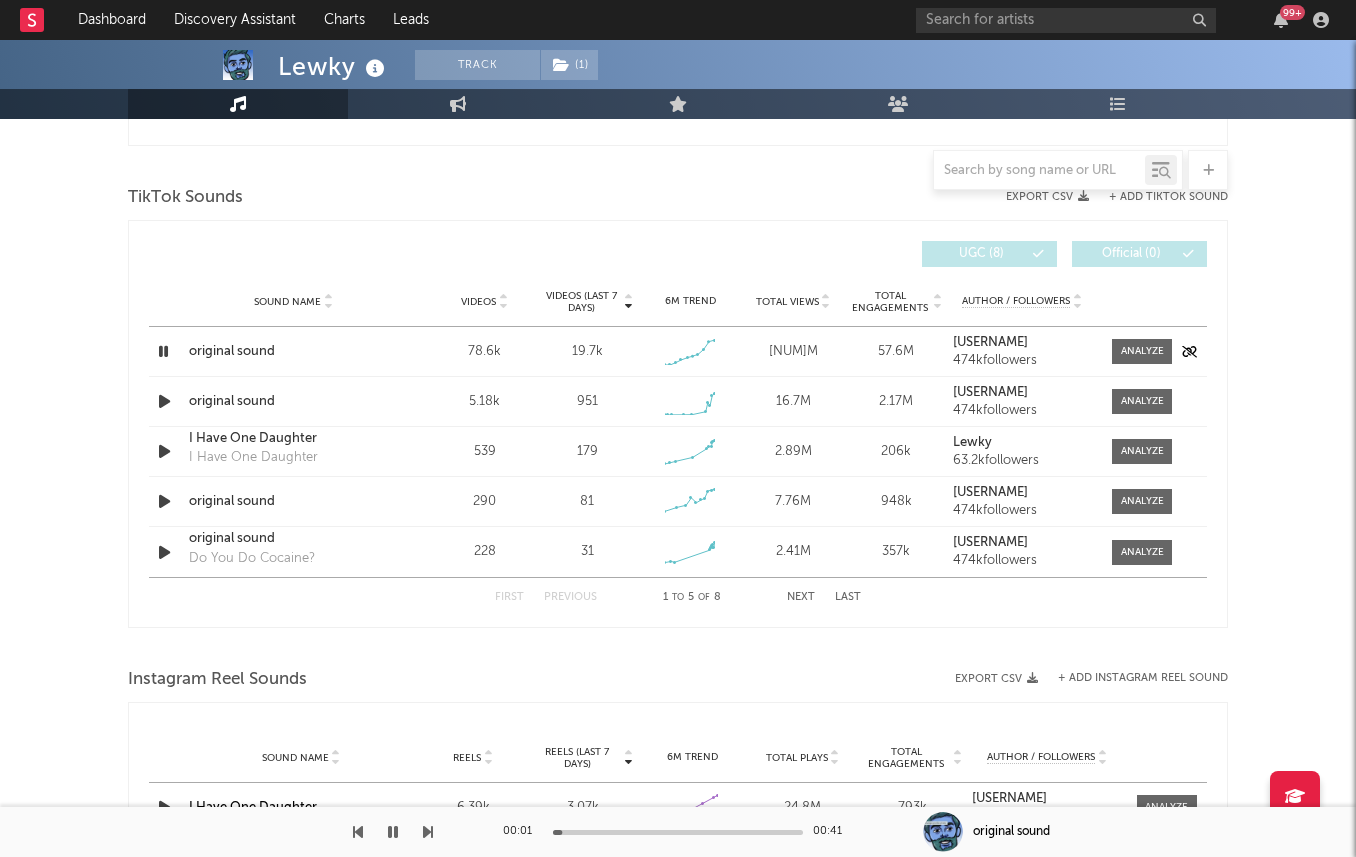 click at bounding box center (163, 351) 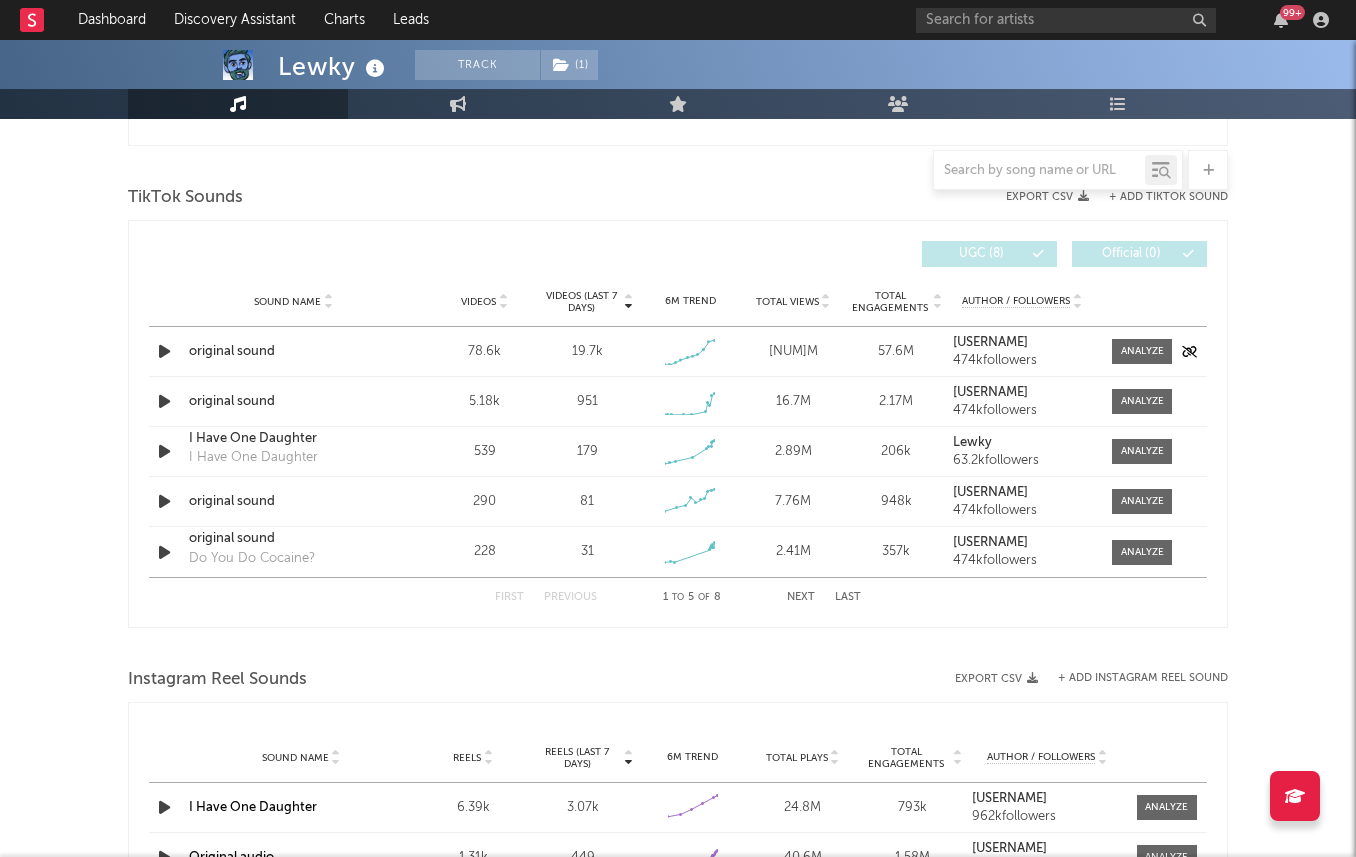 click on "original sound" at bounding box center [293, 352] 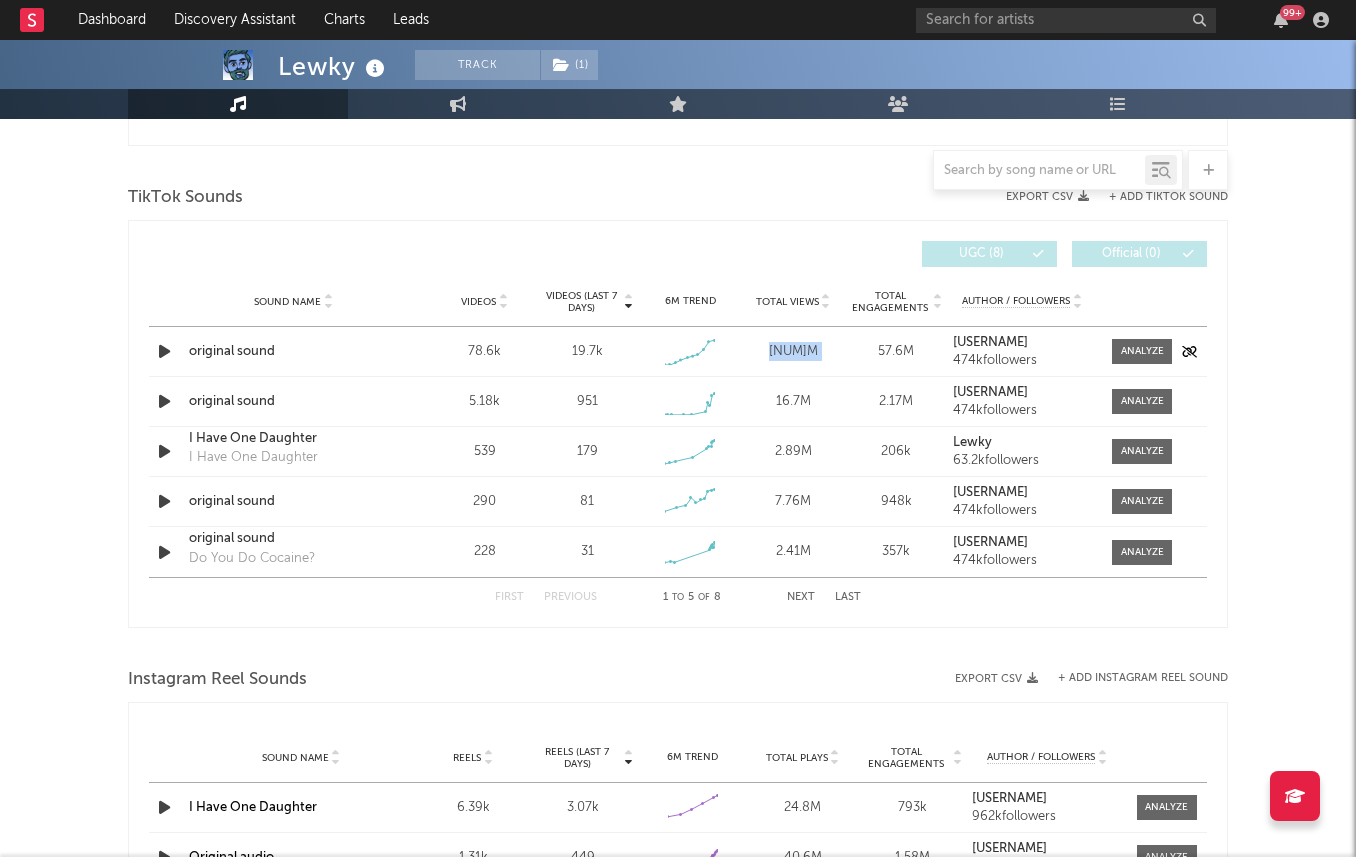 drag, startPoint x: 780, startPoint y: 342, endPoint x: 849, endPoint y: 342, distance: 69 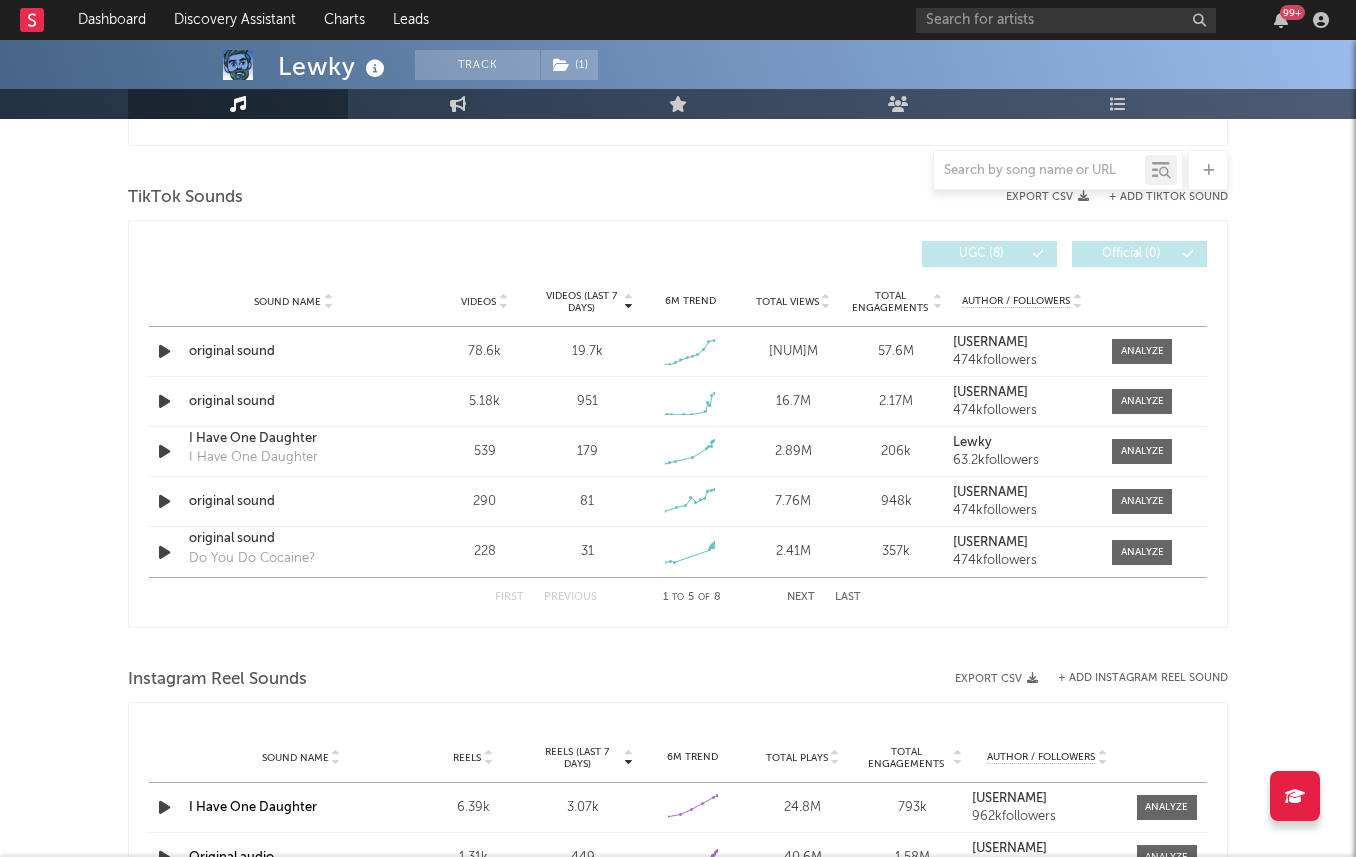 click on "Videos (last 7 days) Sound Name Videos Videos (last 7 days) Total Views Total Engagements Author / Followers Videos / 7d Growth Views / Engmts UGC   ( 8 ) Official   ( 0 ) Sound Name Videos Videos (last 7 days) Weekly Growth % 6M Trend Total Views Total Engagements Author / Followers Sound Name original sound Videos 78.6k Videos (last 7 days) 19.7k Weekly Growth % - 0.0 % 6M Trend Created with Highcharts 10.3.3 Total Views 647M Total Engagements 57.6M Author / Followers Lewky____ 474k  followers Sound Name original sound Videos 5.18k Videos (last 7 days) 951 Weekly Growth % - 20.4 % 6M Trend Created with Highcharts 10.3.3 Total Views 16.7M Total Engagements 2.17M Author / Followers Lewky____ 474k  followers Sound Name I Have One Daughter I Have One Daughter Videos 539 Videos (last 7 days) 179 Weekly Growth % + 72.1 % 6M Trend Created with Highcharts 10.3.3 Total Views 2.89M Total Engagements 206k Author / Followers Lewky 63.2k  followers Sound Name original sound Videos 290 Videos (last 7 days) 81 + 1113 %" at bounding box center (678, 424) 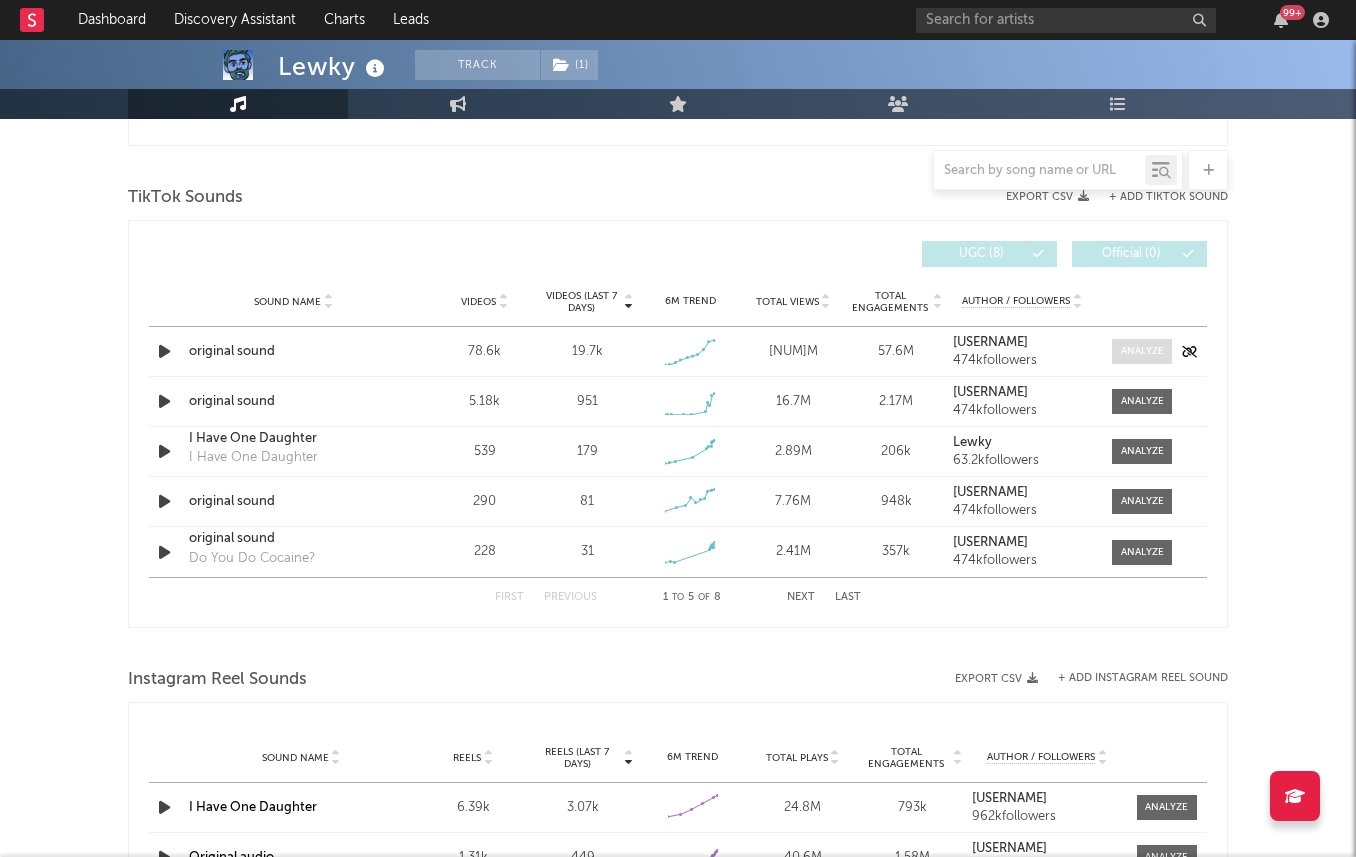 click at bounding box center [1142, 351] 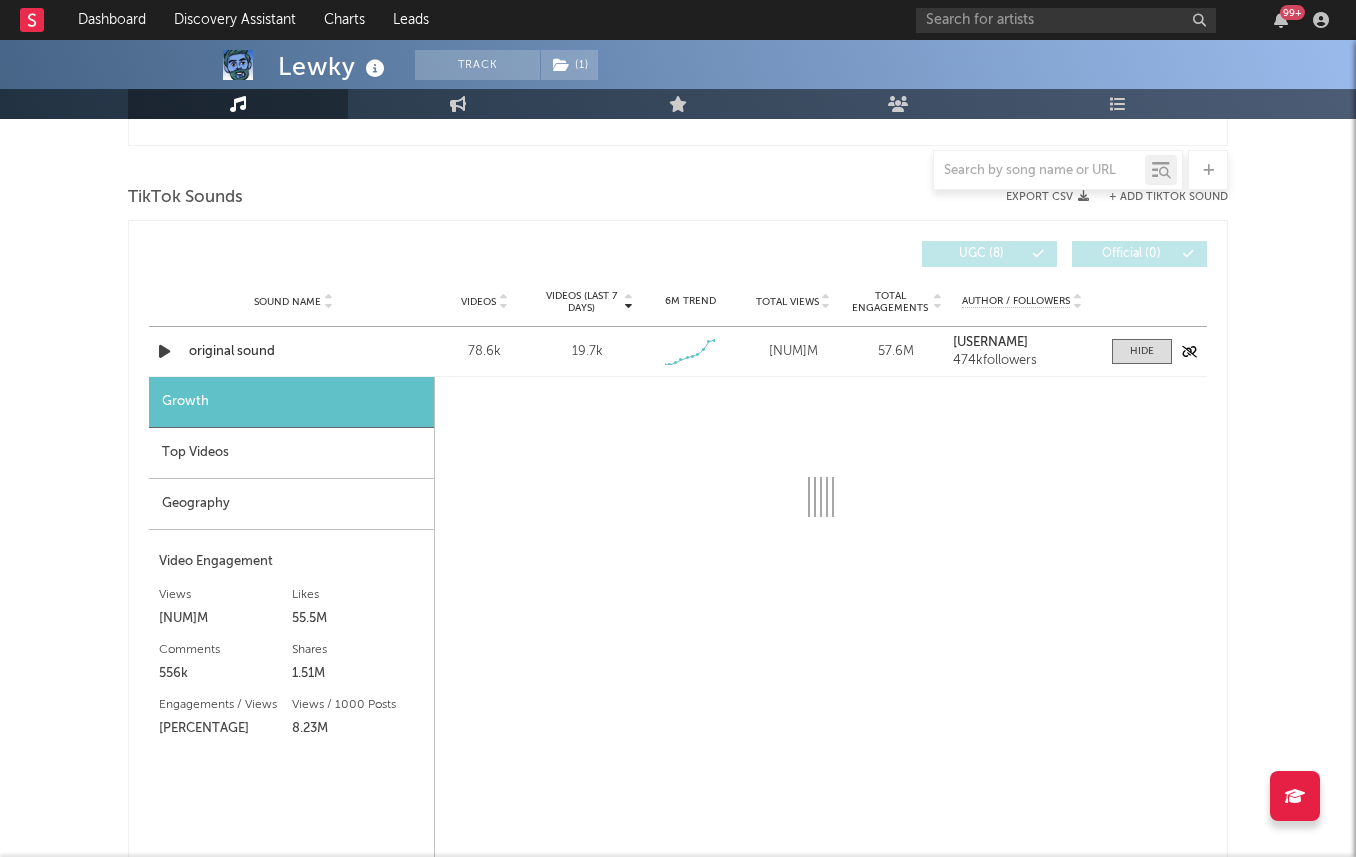 select on "1w" 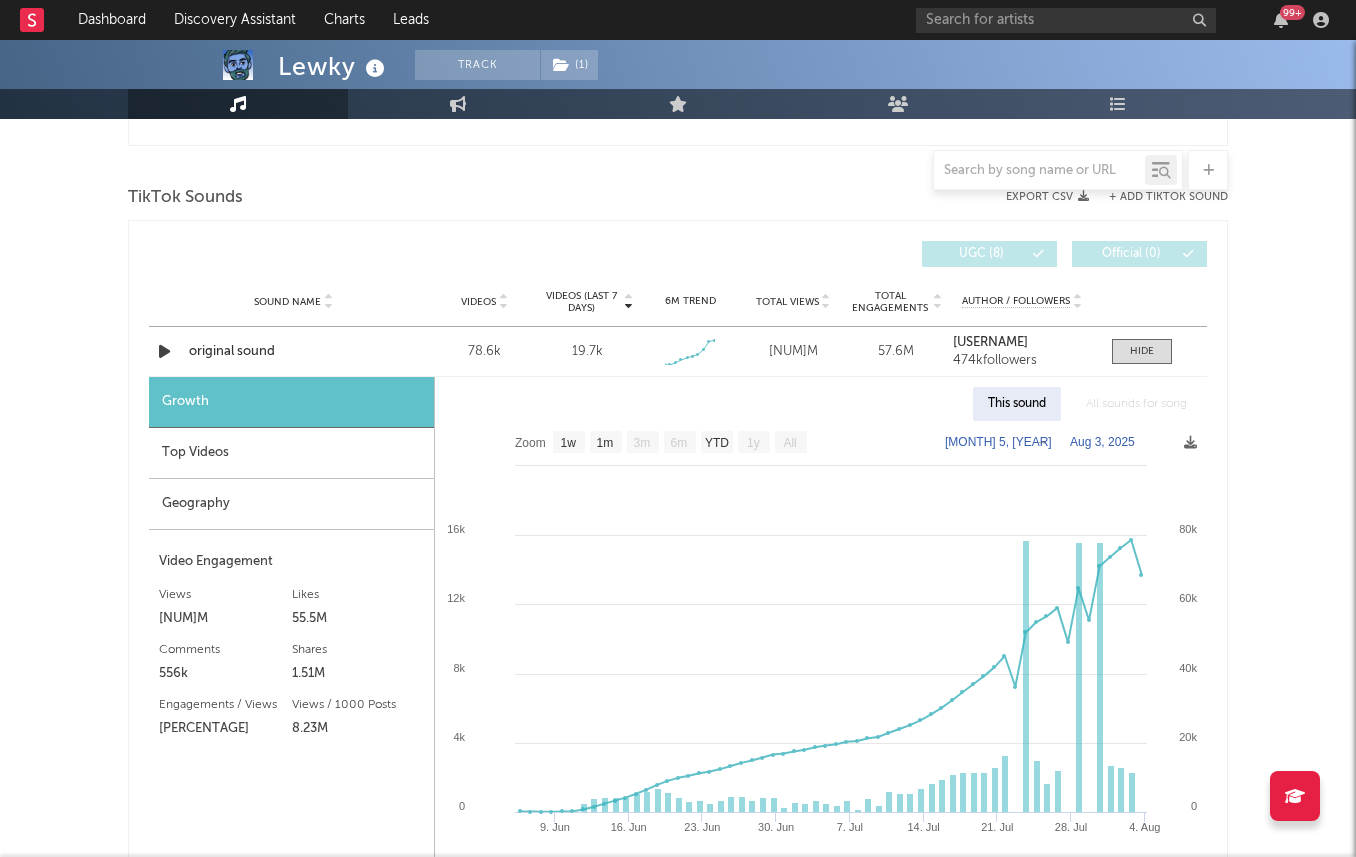 click on "Geography" at bounding box center (291, 504) 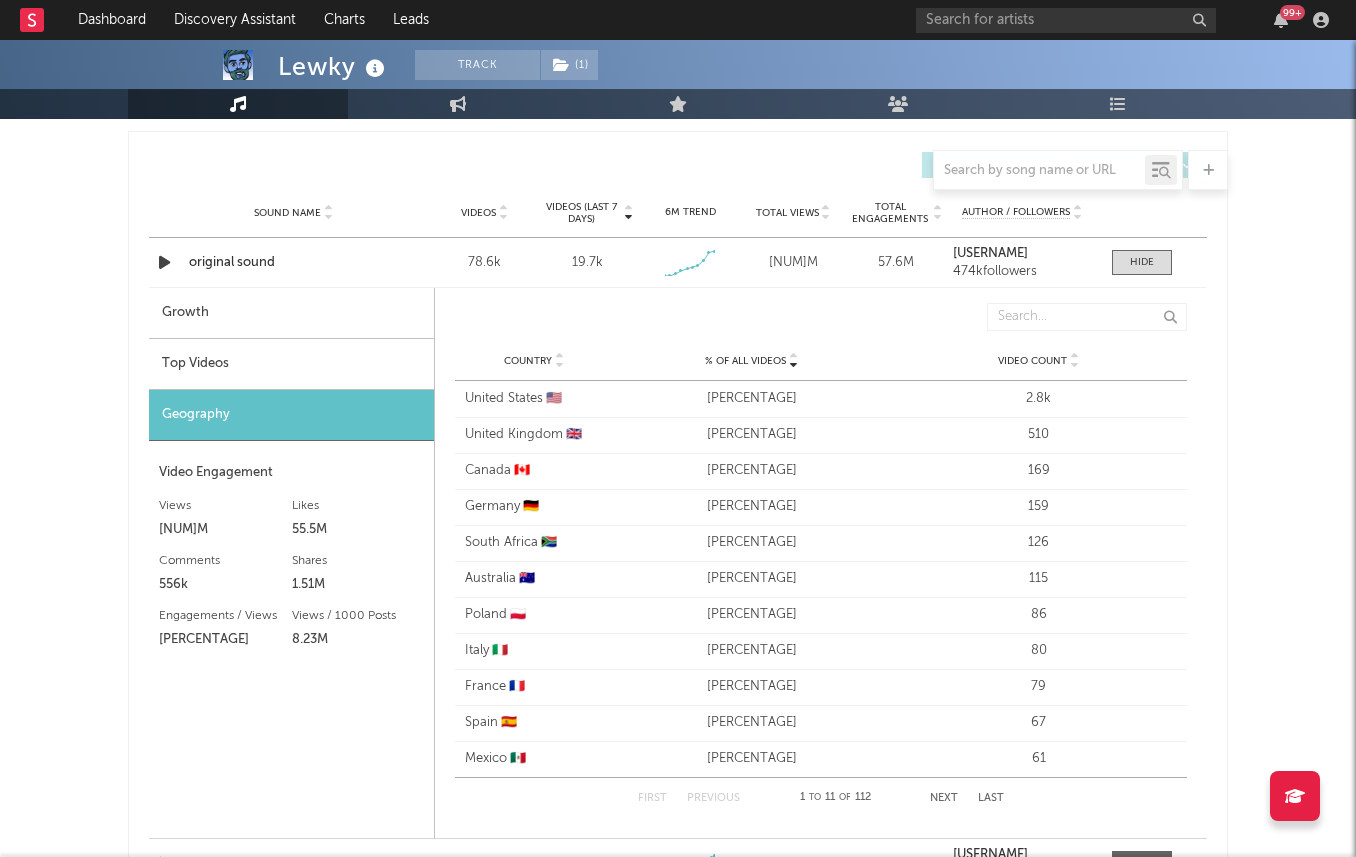 scroll, scrollTop: 1394, scrollLeft: 0, axis: vertical 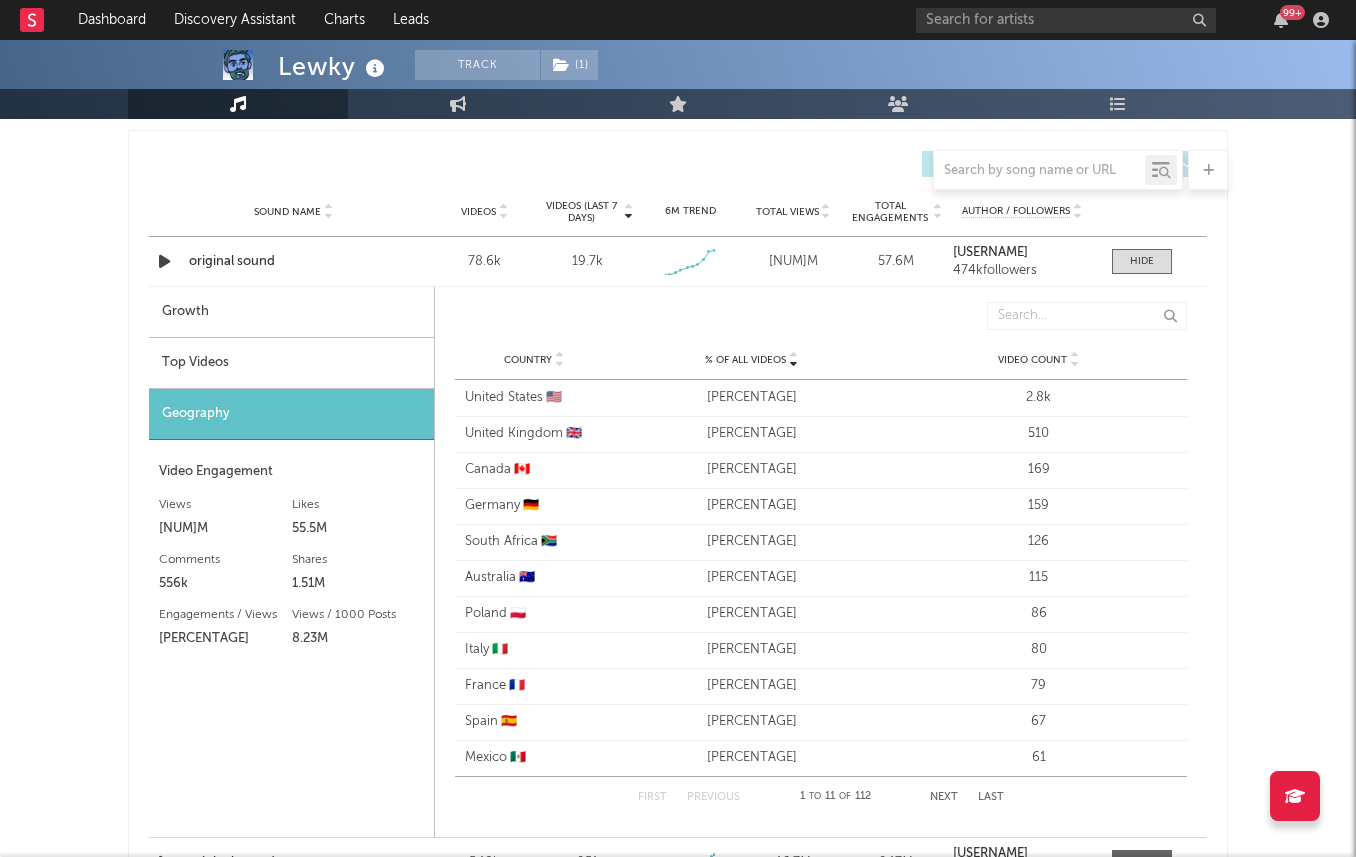 click on "Video Count" at bounding box center (1032, 360) 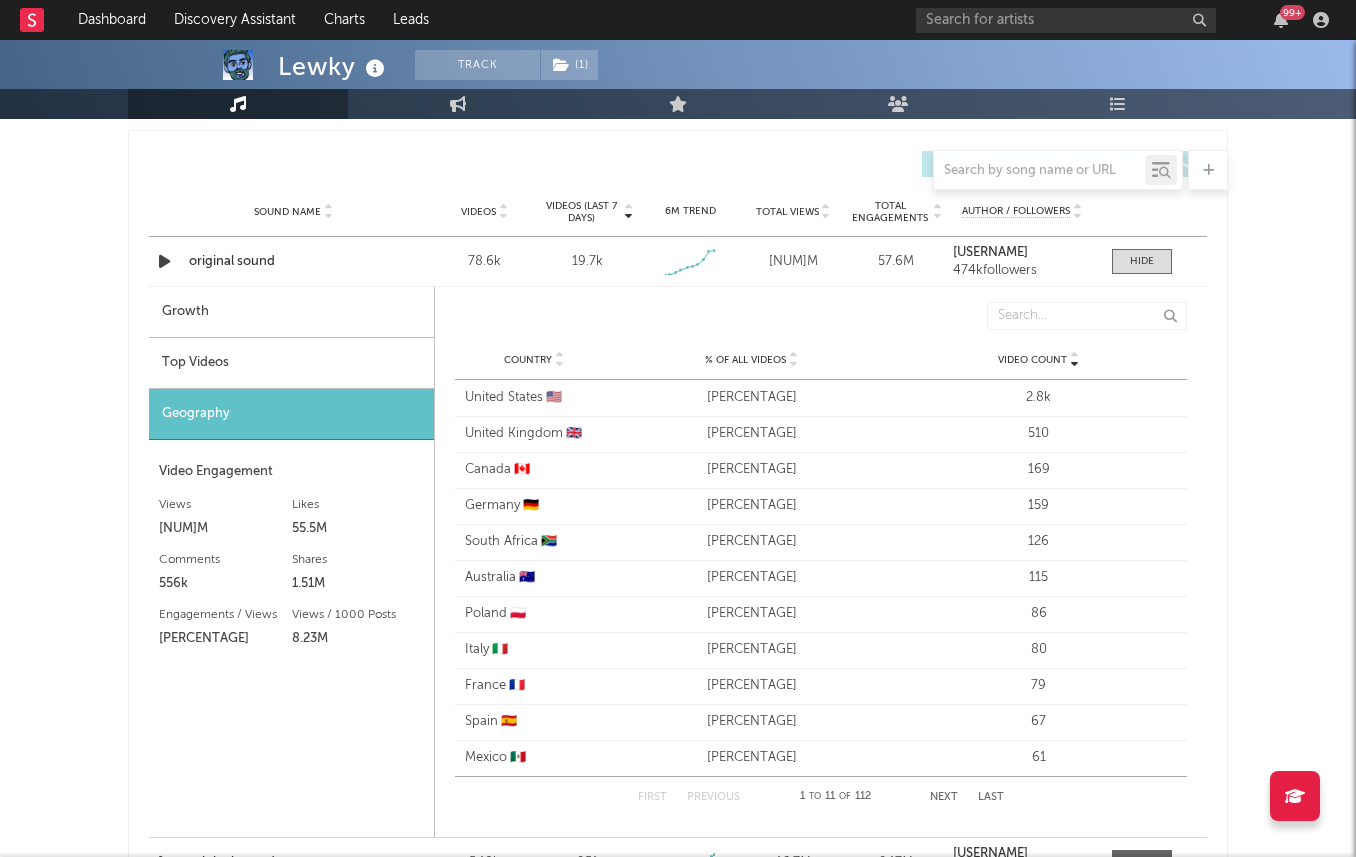 click on "Country % of all Videos Video Count" at bounding box center (821, 360) 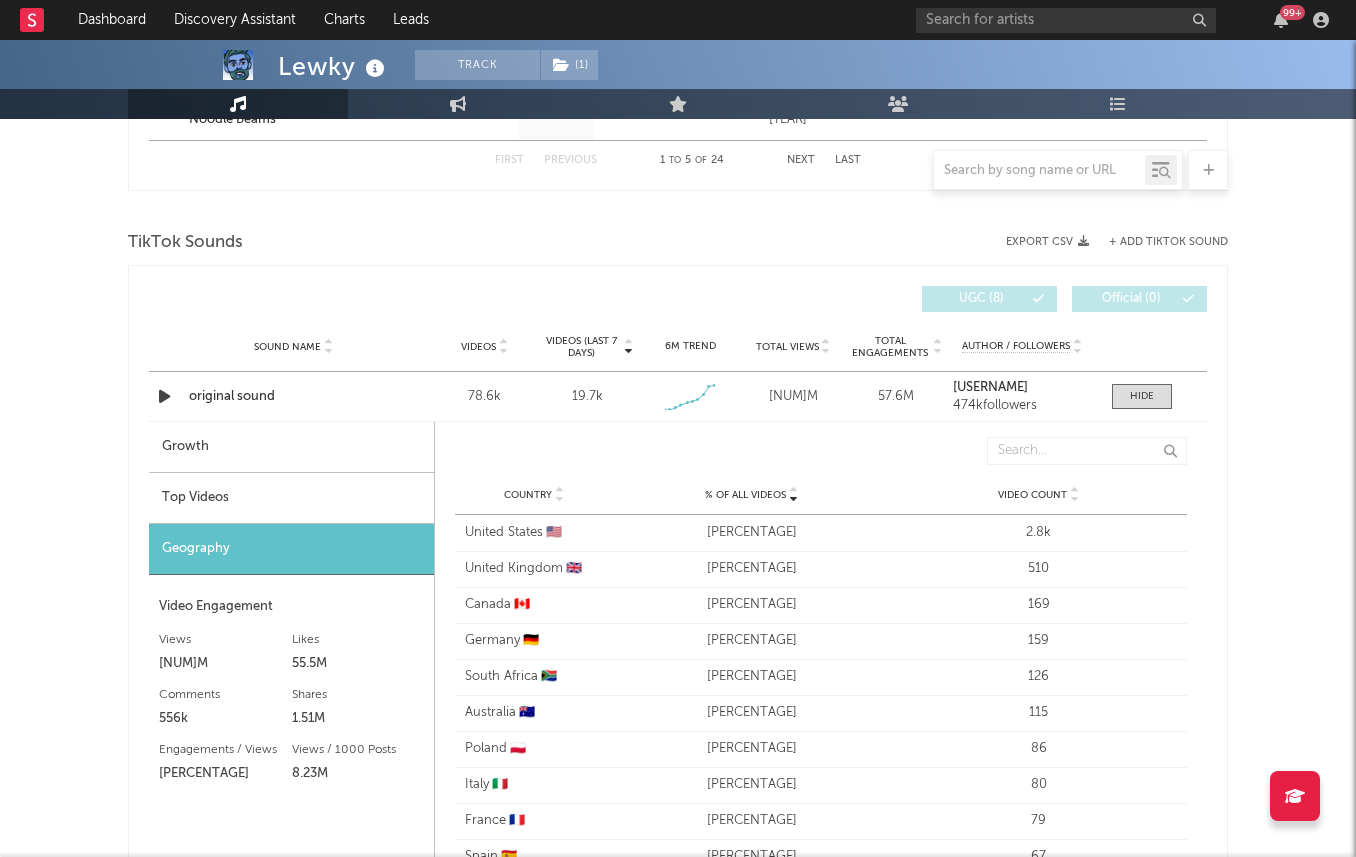 scroll, scrollTop: 1254, scrollLeft: 0, axis: vertical 